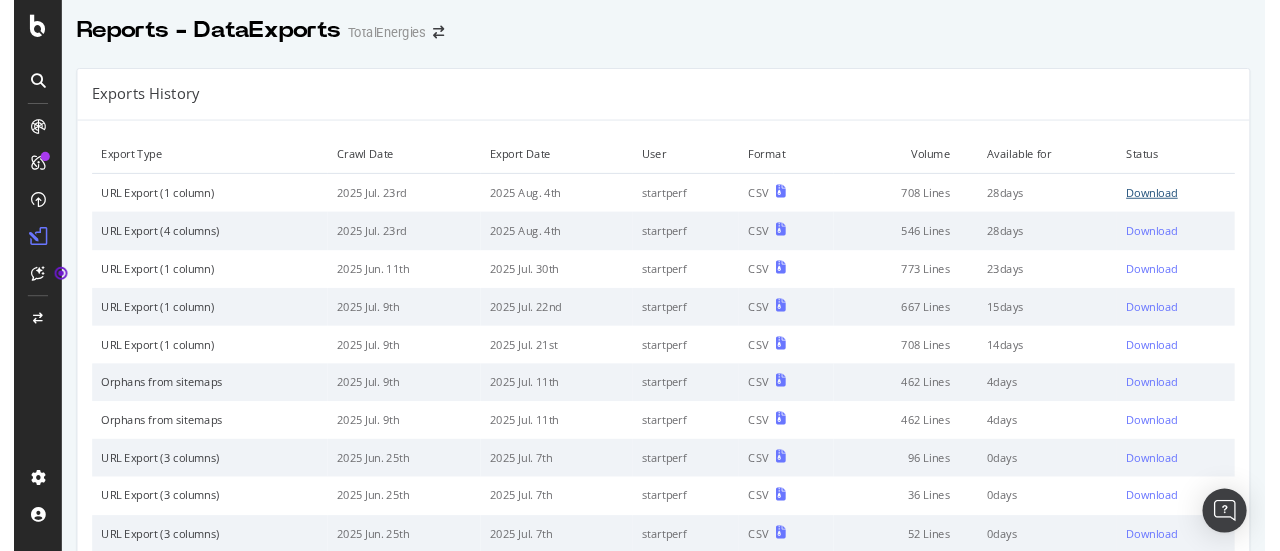 scroll, scrollTop: 0, scrollLeft: 0, axis: both 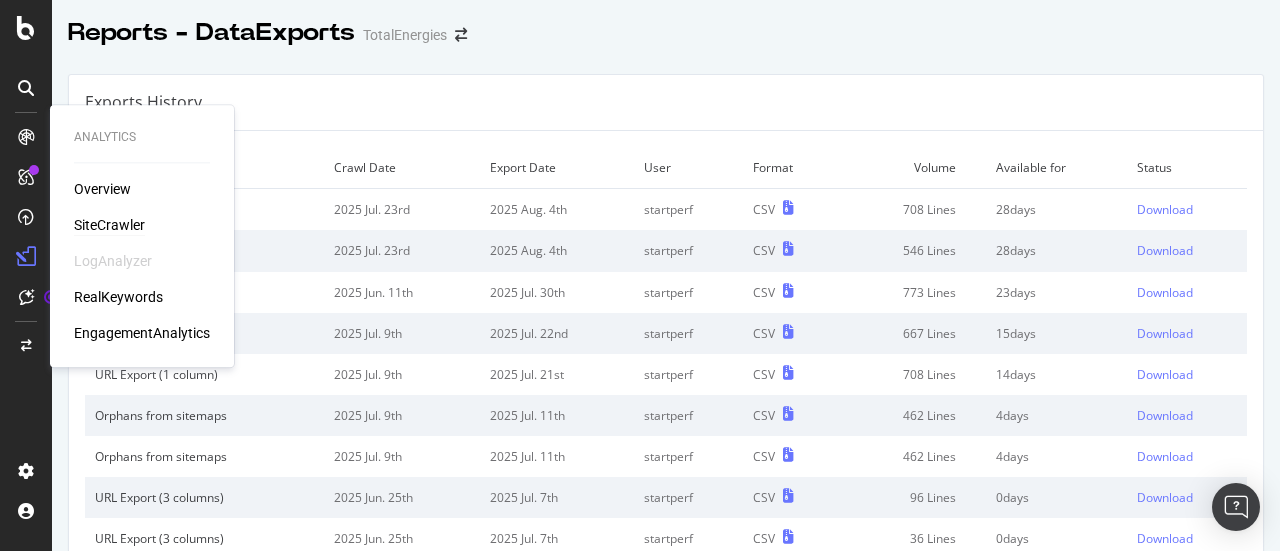 click on "SiteCrawler" at bounding box center (109, 225) 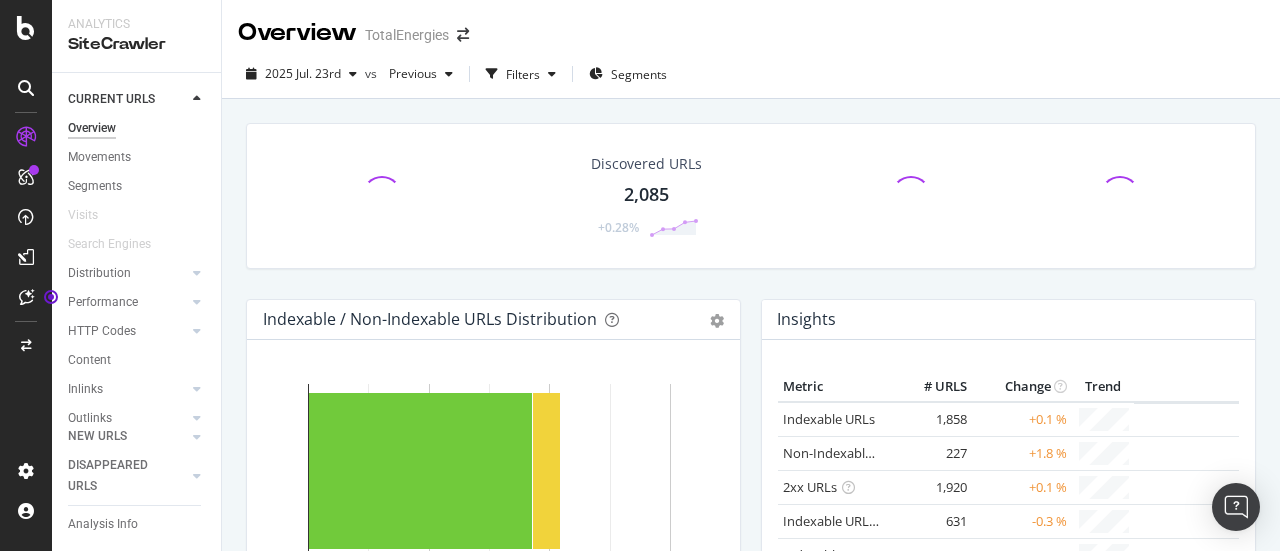 scroll, scrollTop: 140, scrollLeft: 0, axis: vertical 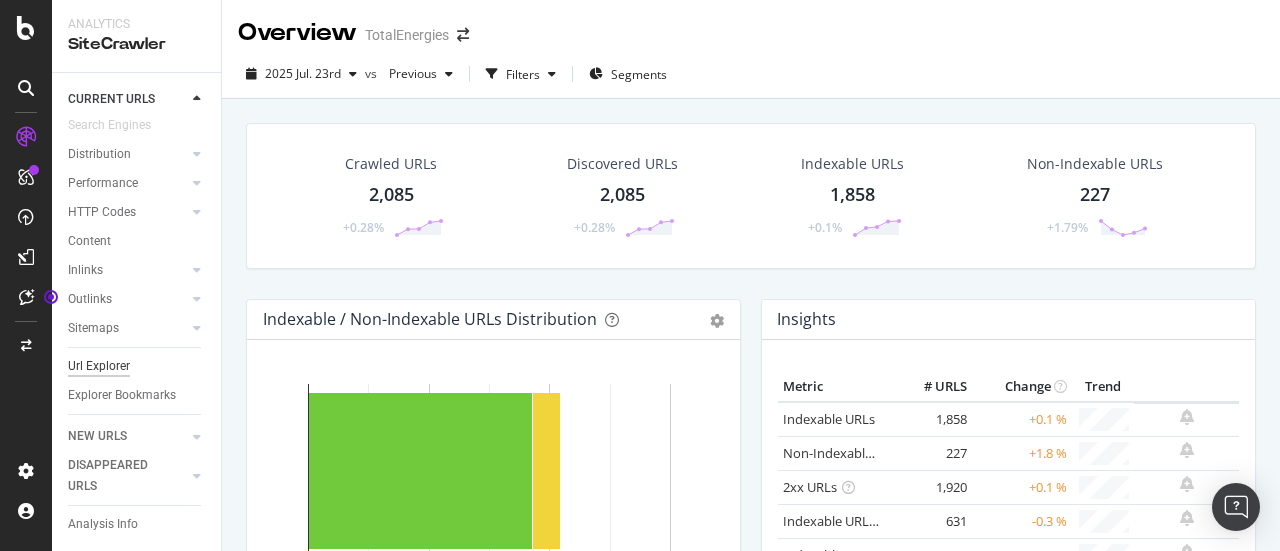 click on "Url Explorer" at bounding box center [99, 366] 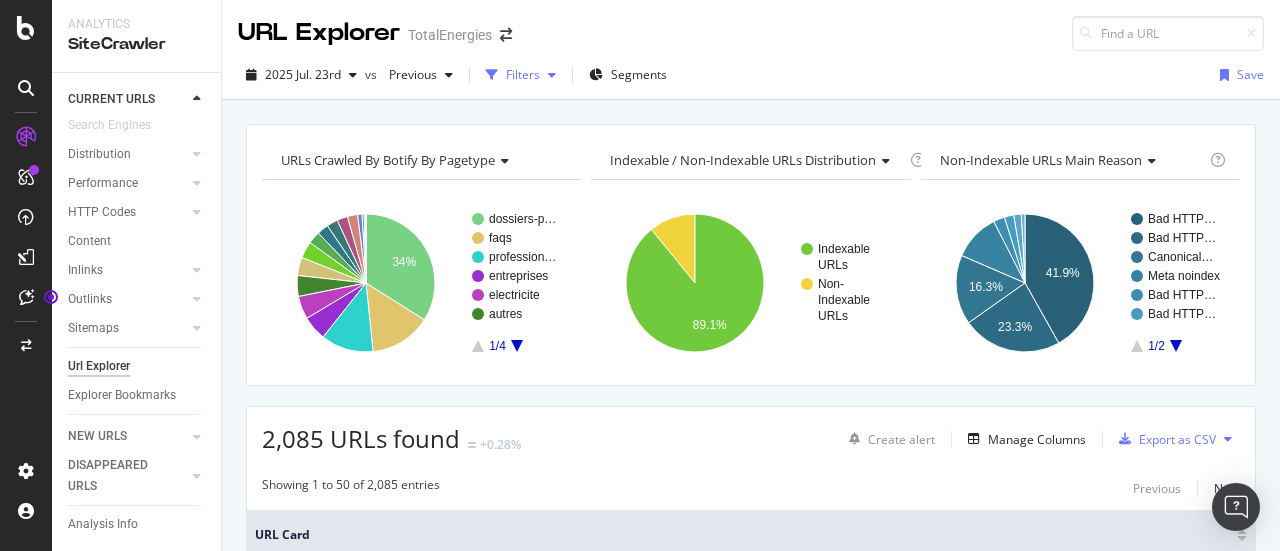 click at bounding box center [552, 75] 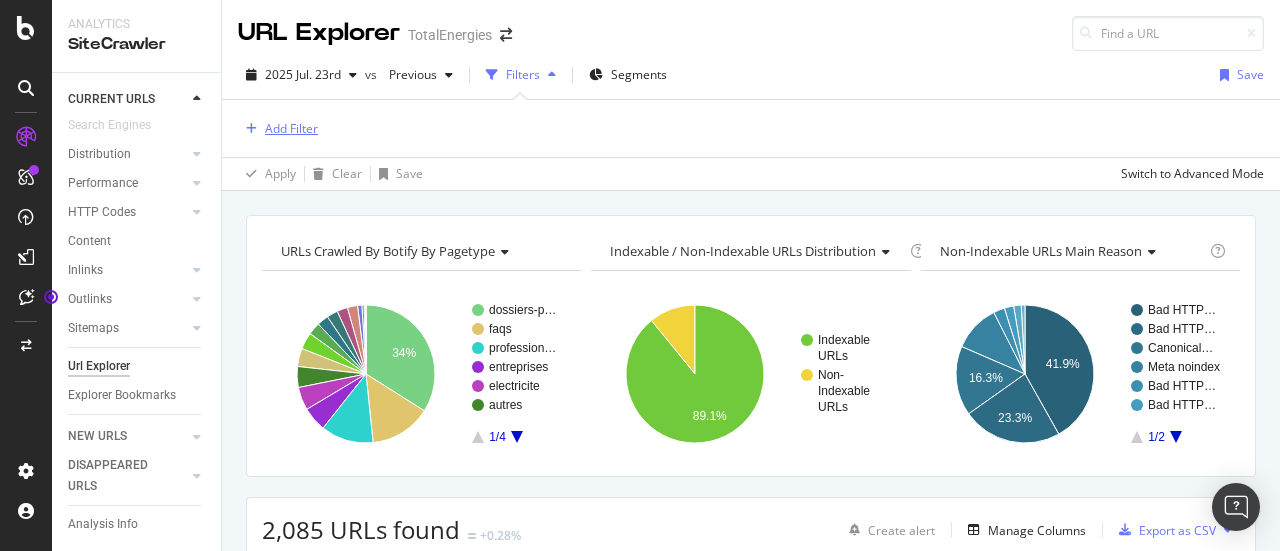 click on "Add Filter" at bounding box center (291, 128) 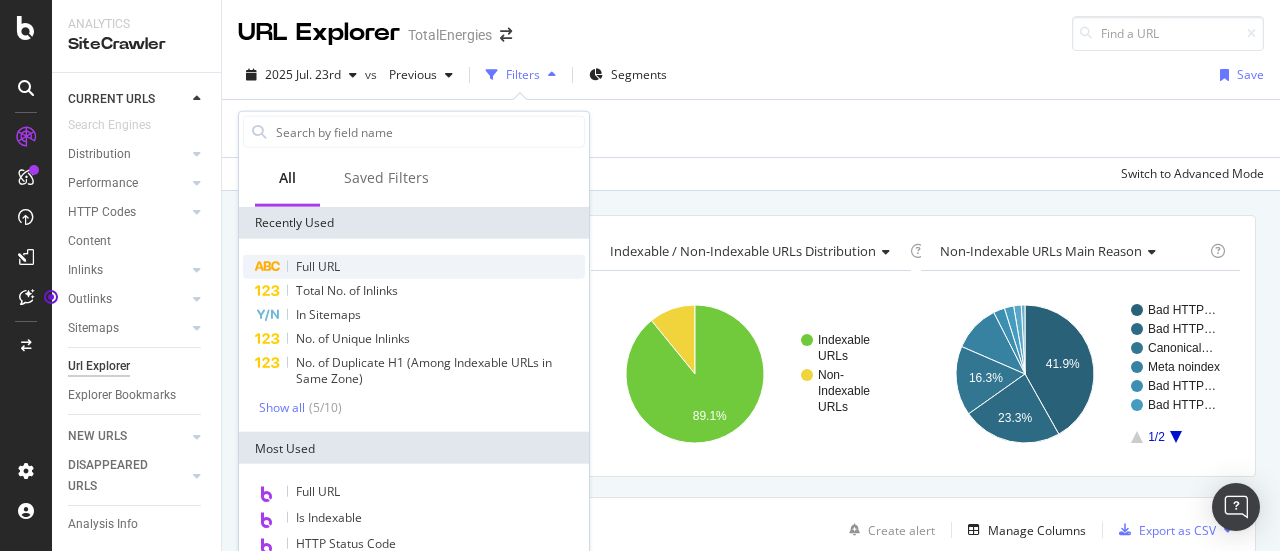 click on "Full URL" at bounding box center (414, 267) 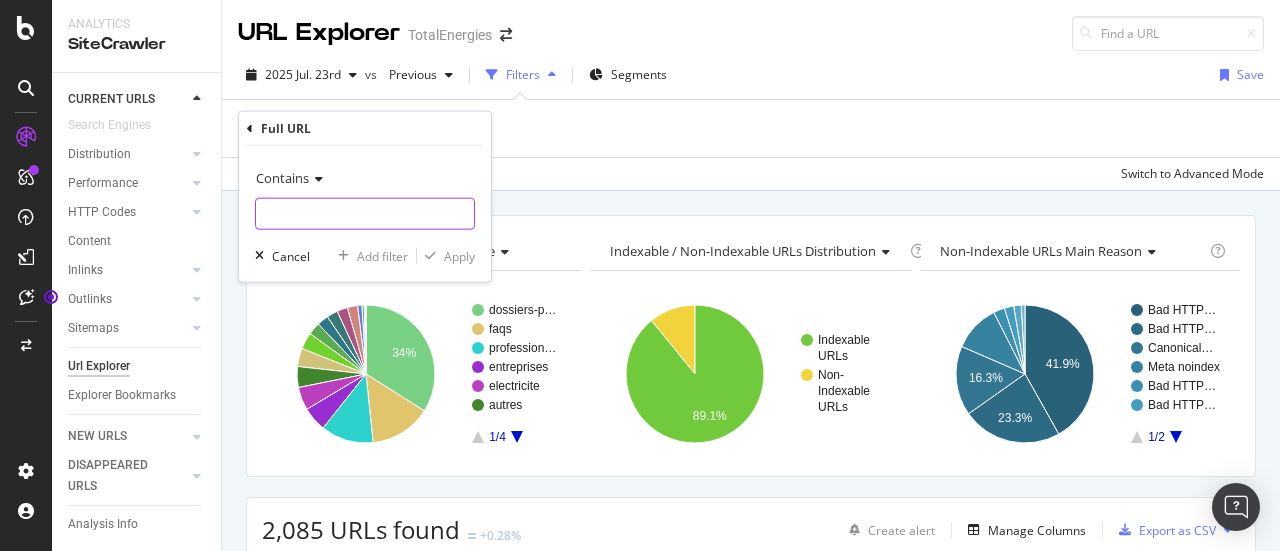 click at bounding box center (365, 214) 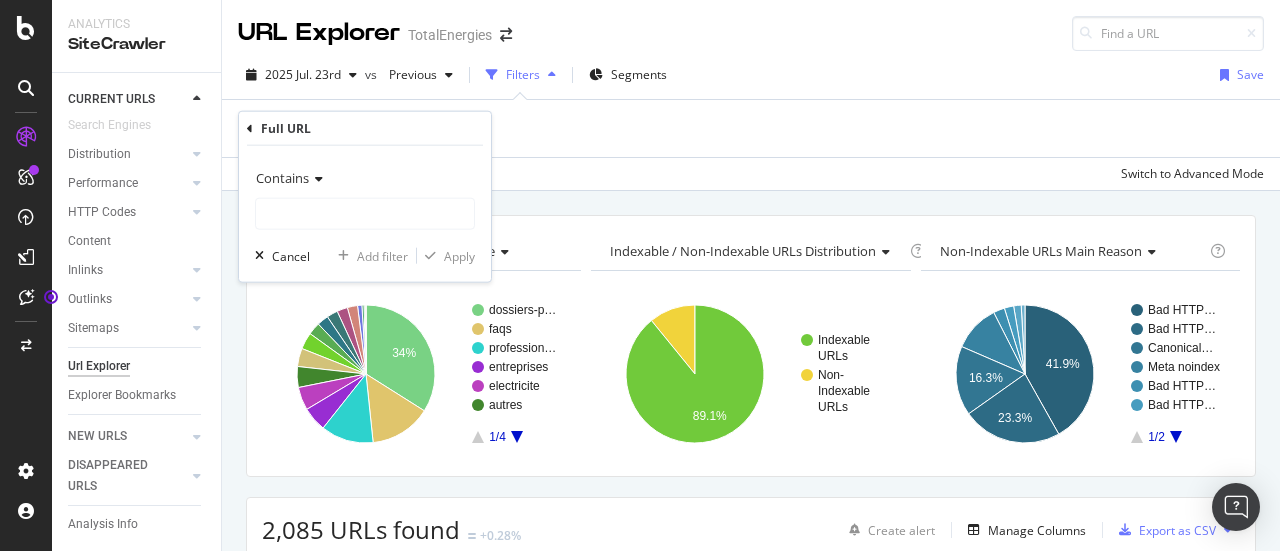 click at bounding box center (316, 179) 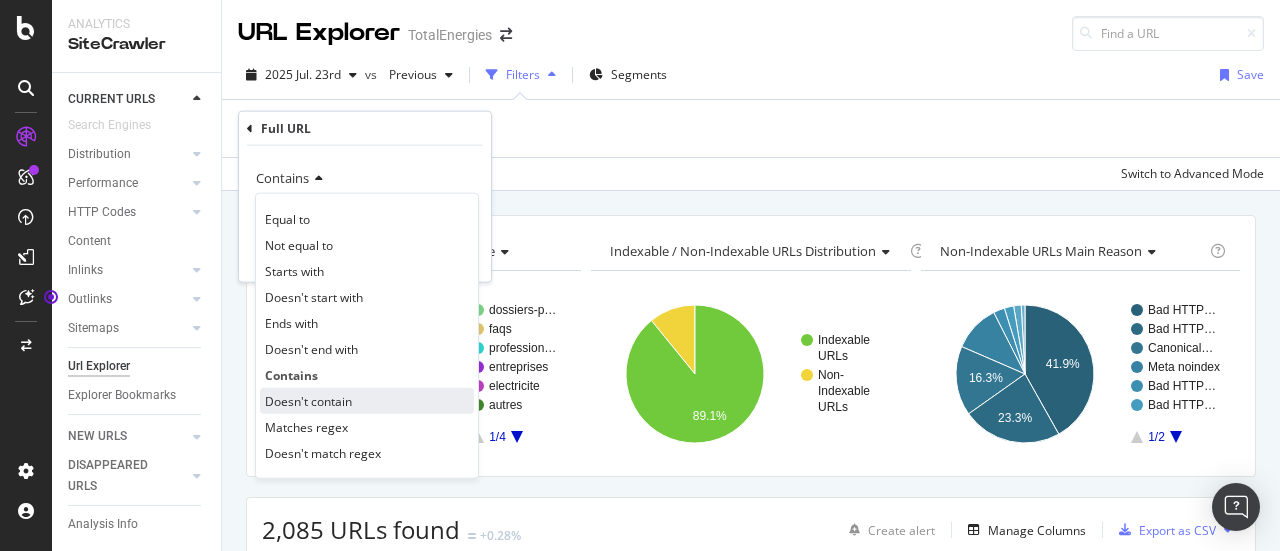 click on "Doesn't contain" at bounding box center (367, 401) 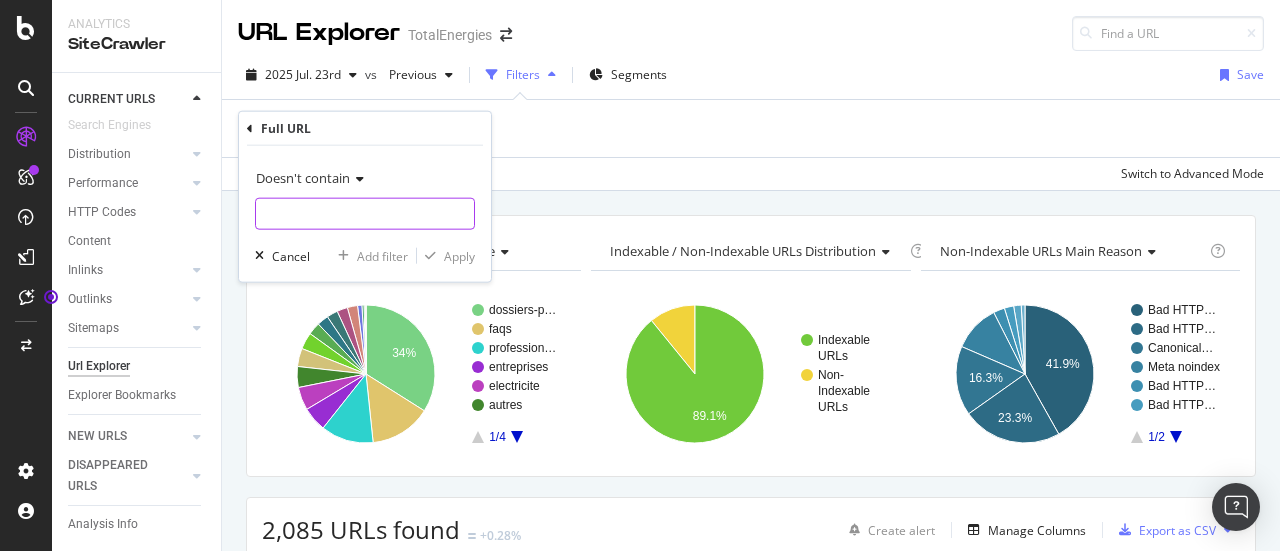 click at bounding box center [365, 214] 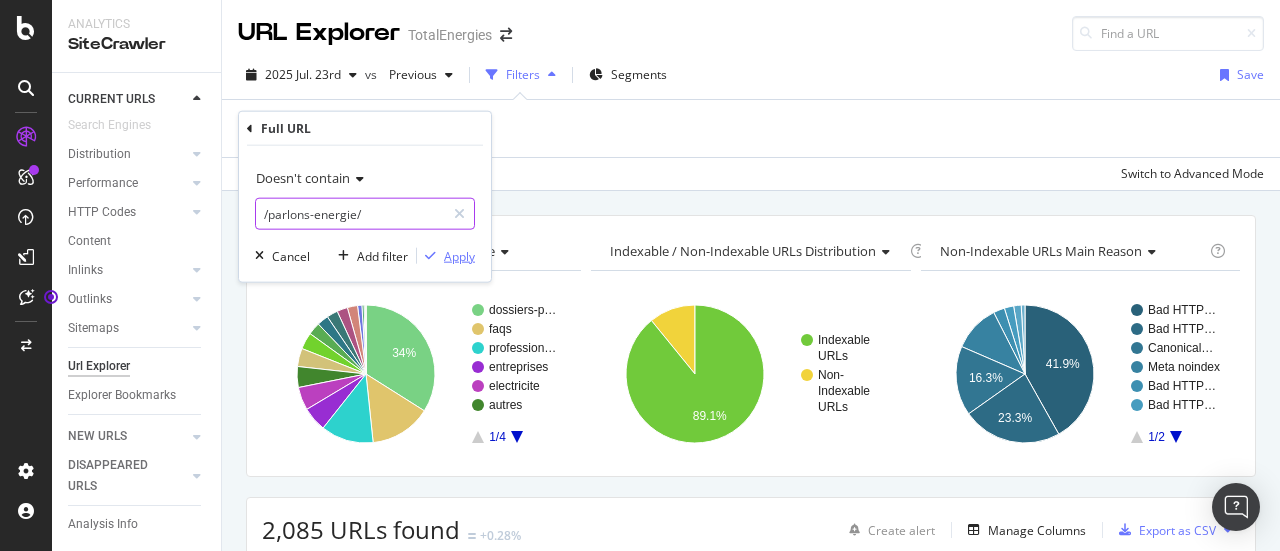 type on "/parlons-energie/" 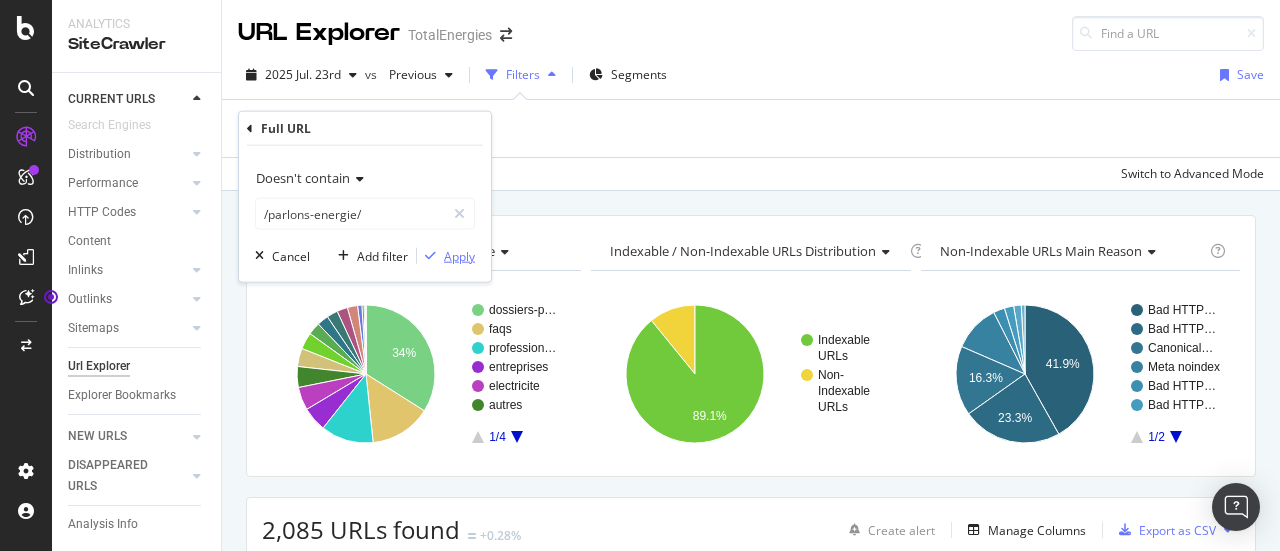 click on "Apply" at bounding box center [459, 255] 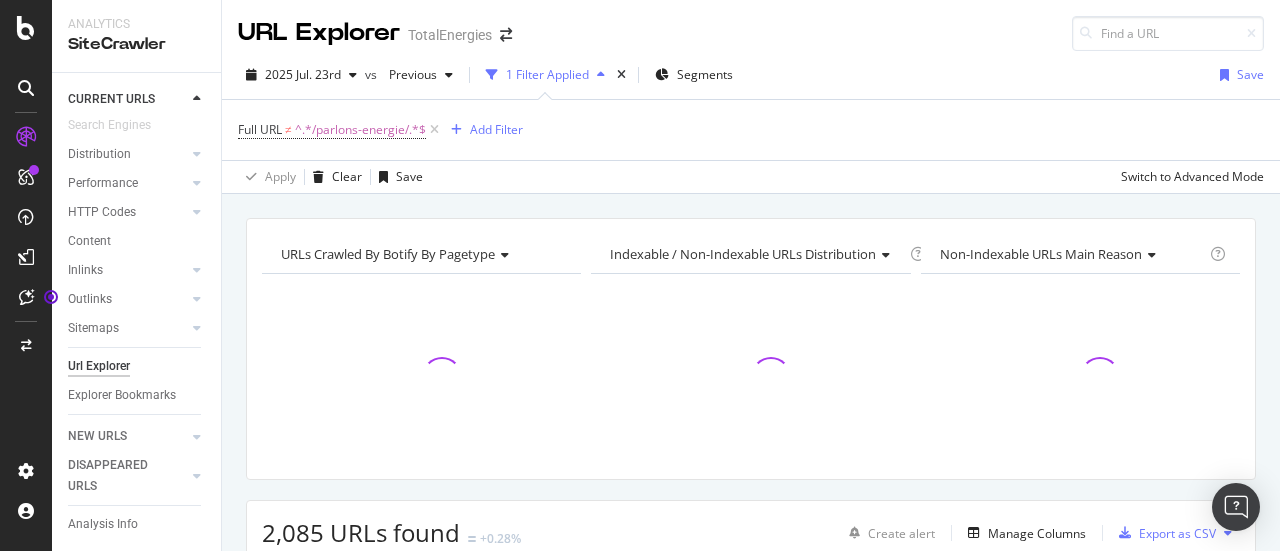 click on "URLs Crawled By Botify By pagetype
Chart (by Value) Table Expand Export as CSV Export as PNG Add to Custom Report
×
Indexable / Non-Indexable URLs distribution
Chart (by Value) Table Expand Export as CSV Export as PNG Add to Custom Report
×
Indexable URLs are URLs which meet the following basic SEO requirements:
HTTP 200 status code
Canonical tag to self (equal) or not set
Text / HTML content
Index status (no noindex meta tag)
.
This chart indicates if the presence of Non-Indexable URLs is a serious problem on your website or not: a high proportion of Non-Indexable URLs will have a negative impact on your SEO performance.
Read more about Indexable URLs.
See the    in Botify Academy." at bounding box center [751, 218] 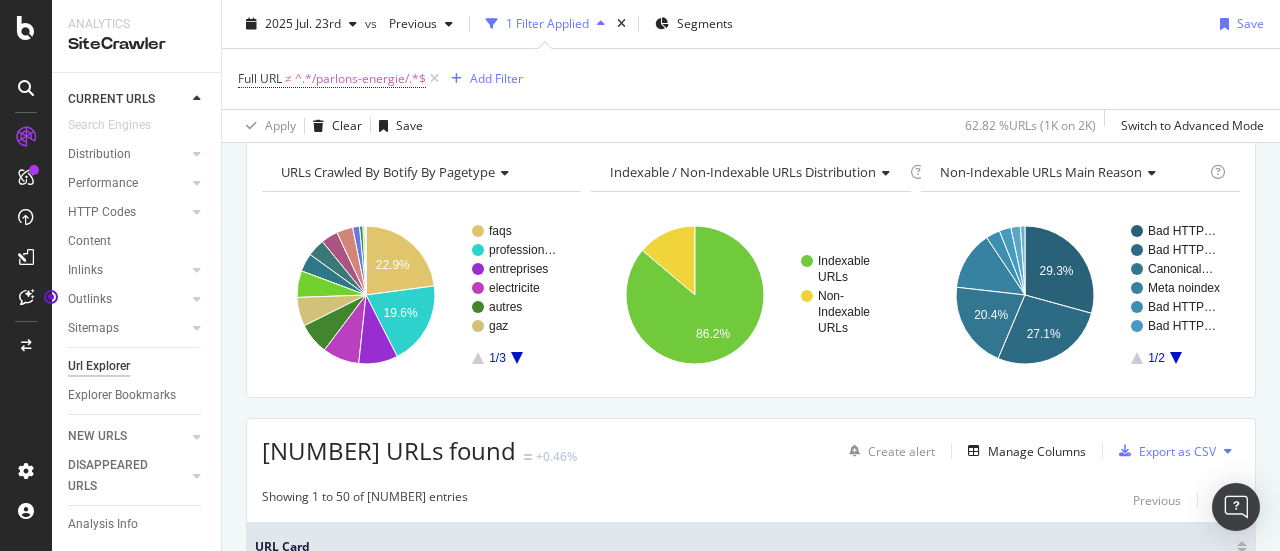 scroll, scrollTop: 0, scrollLeft: 0, axis: both 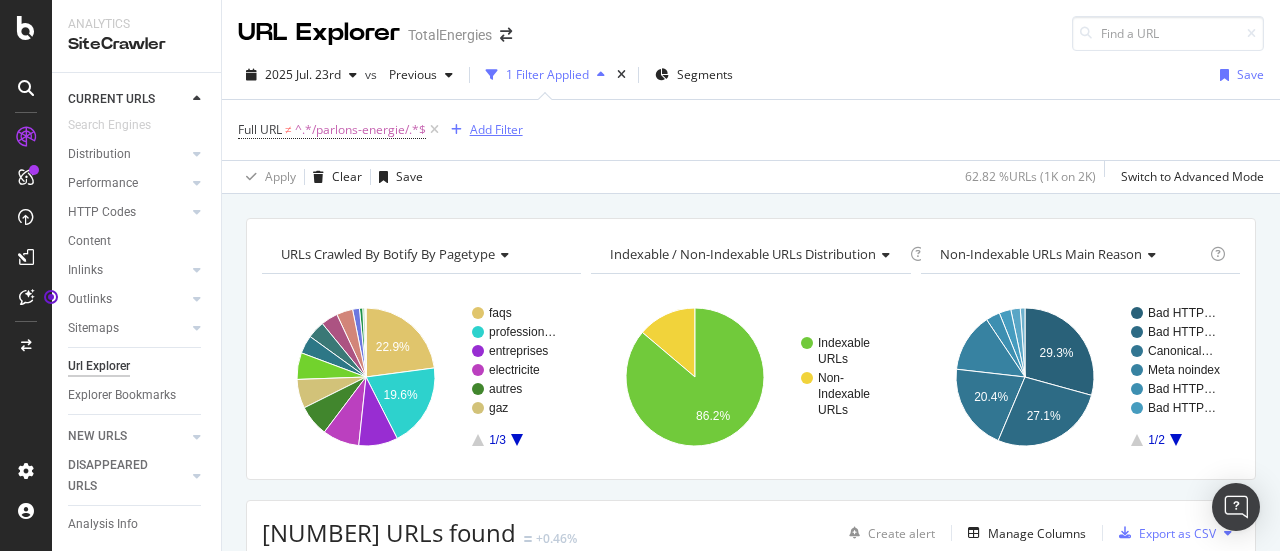 click on "Add Filter" at bounding box center [496, 129] 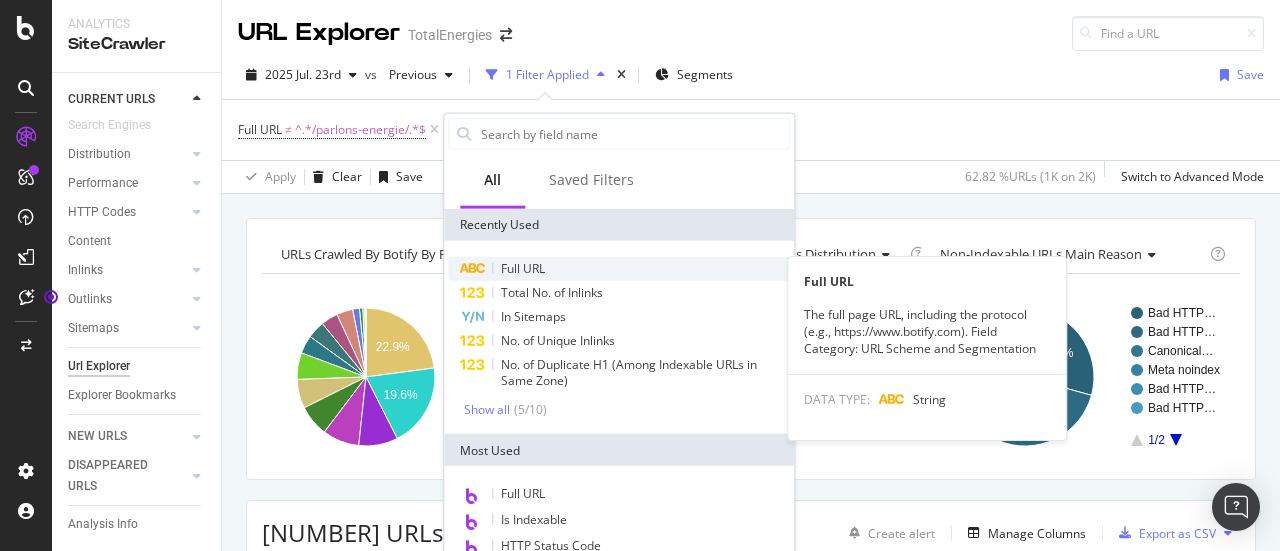 click on "Full URL" at bounding box center (523, 268) 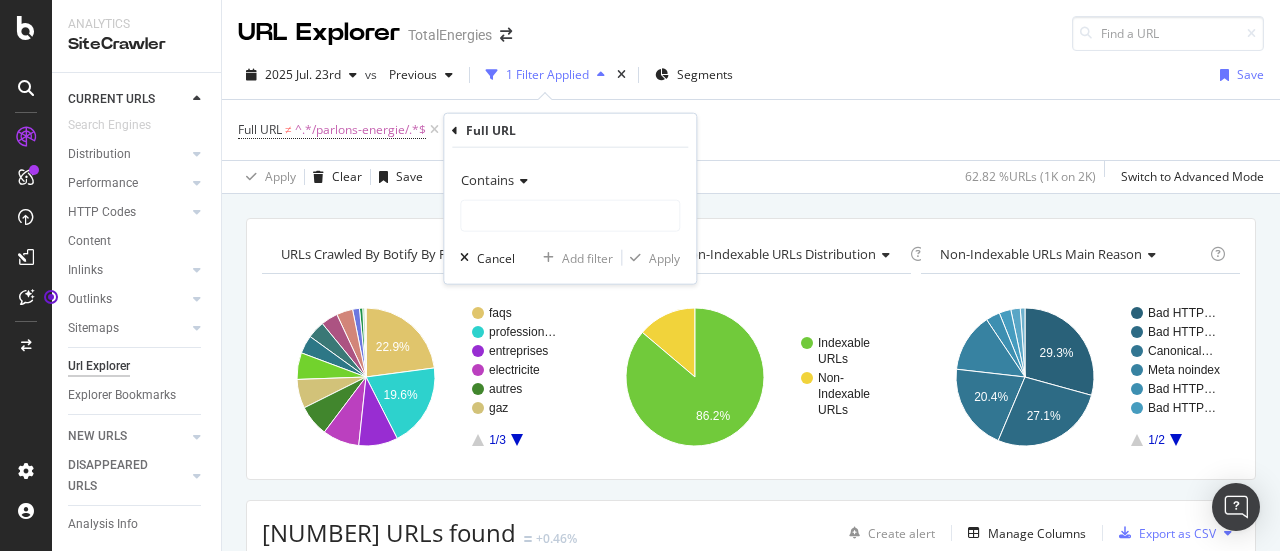 click at bounding box center (521, 181) 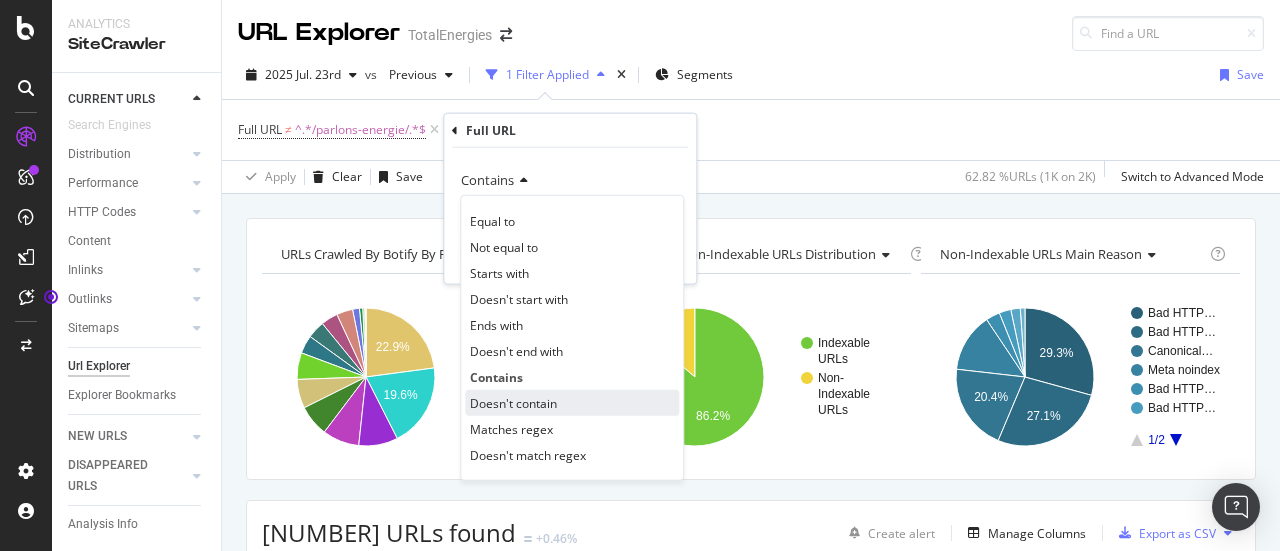 click on "Doesn't contain" at bounding box center (513, 402) 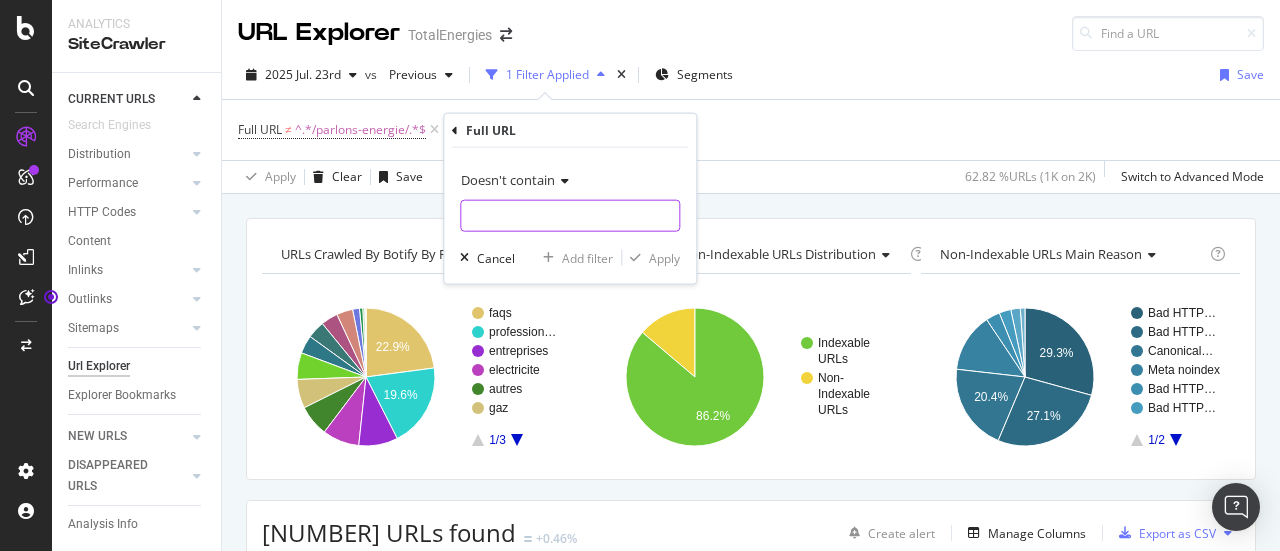 click at bounding box center (570, 216) 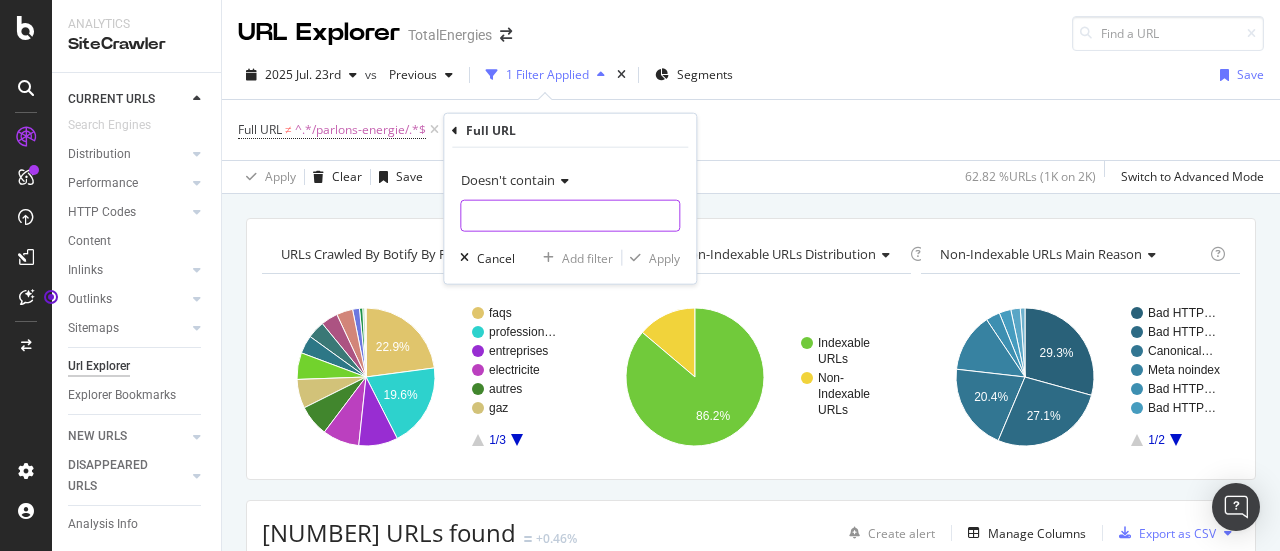 type on "p" 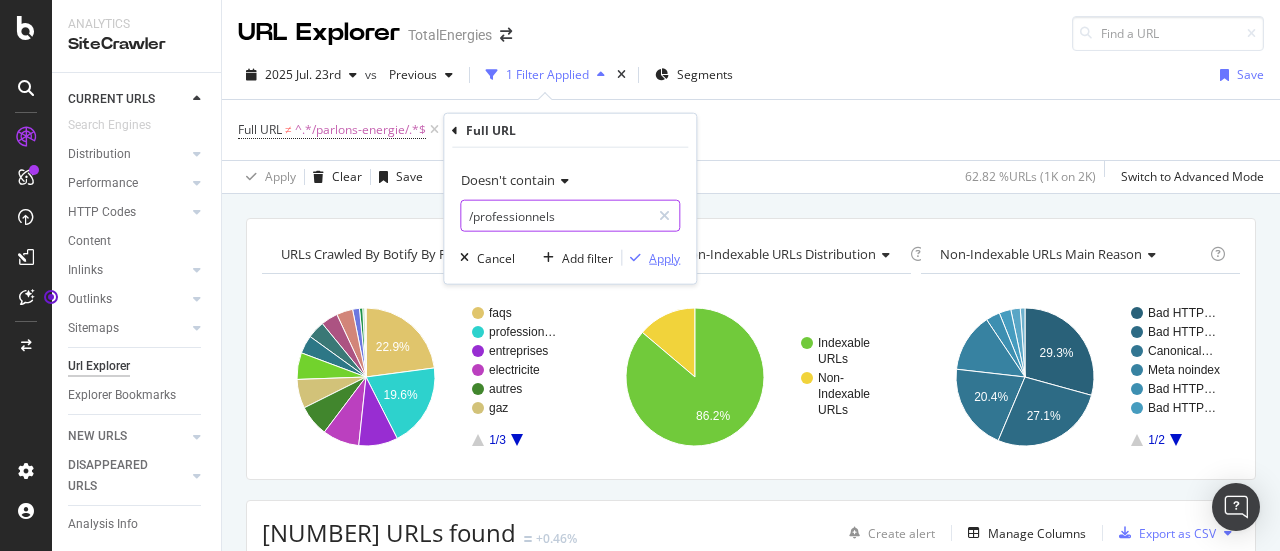 type on "/professionnels" 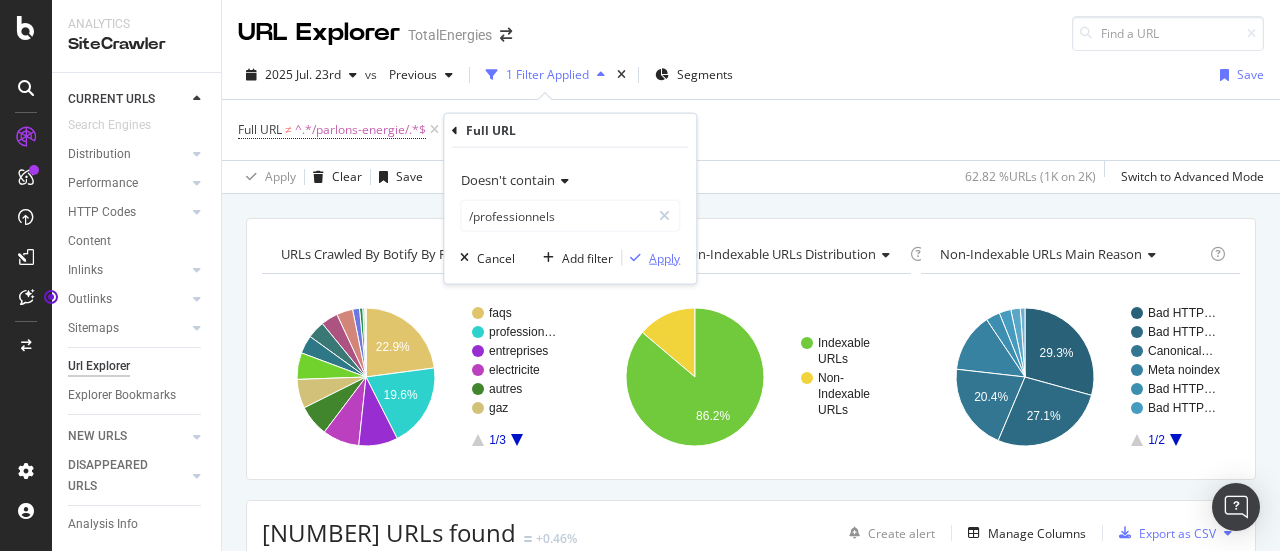 click on "Apply" at bounding box center (664, 257) 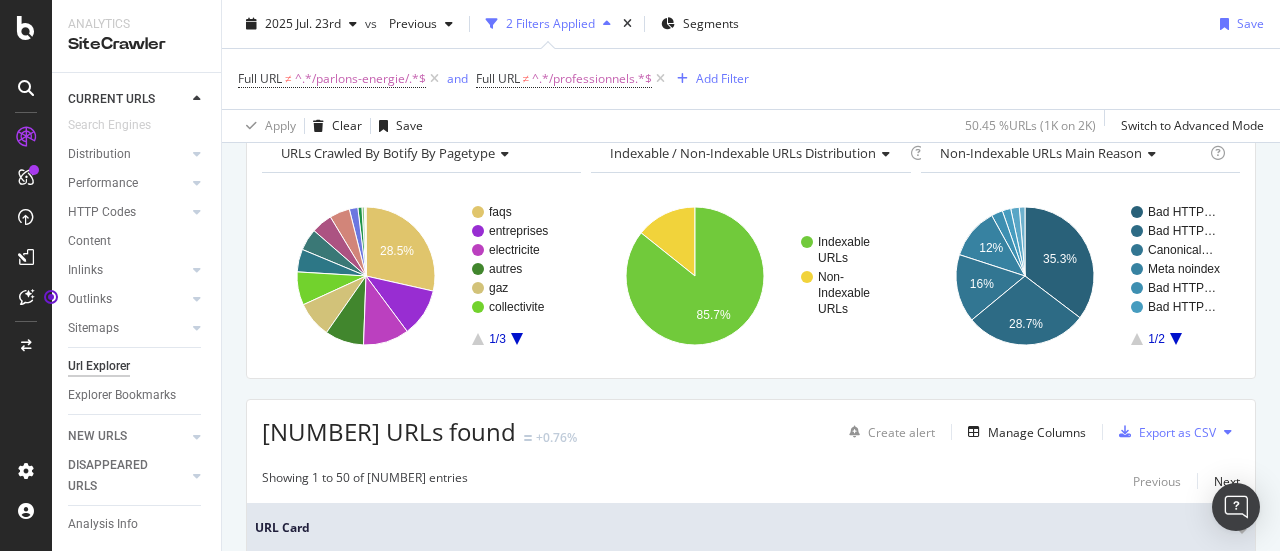 scroll, scrollTop: 100, scrollLeft: 0, axis: vertical 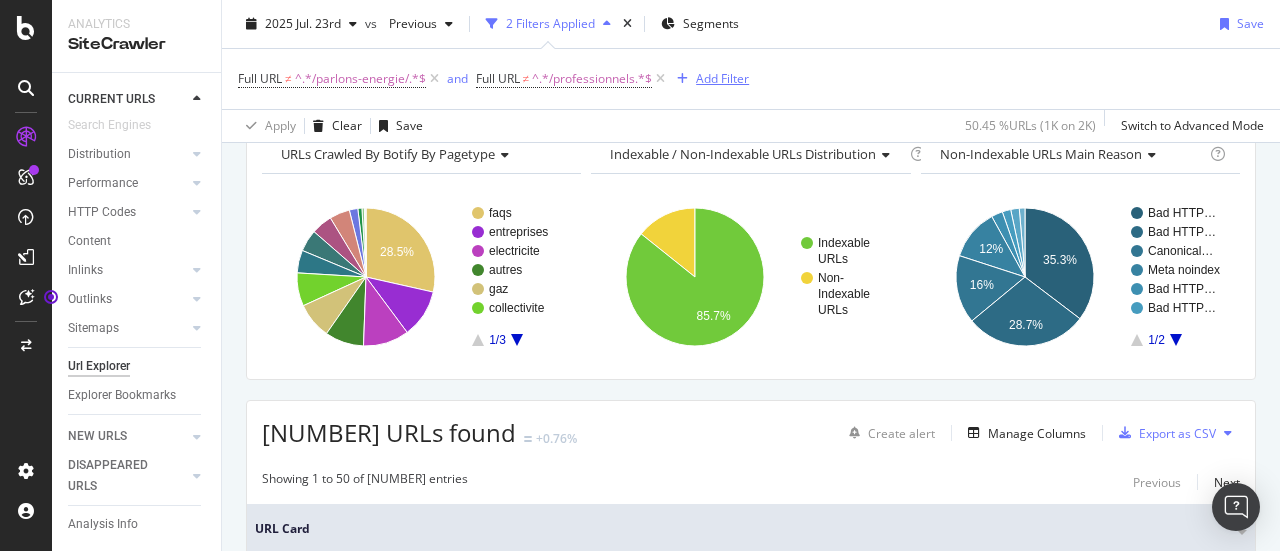 click on "Add Filter" at bounding box center [722, 78] 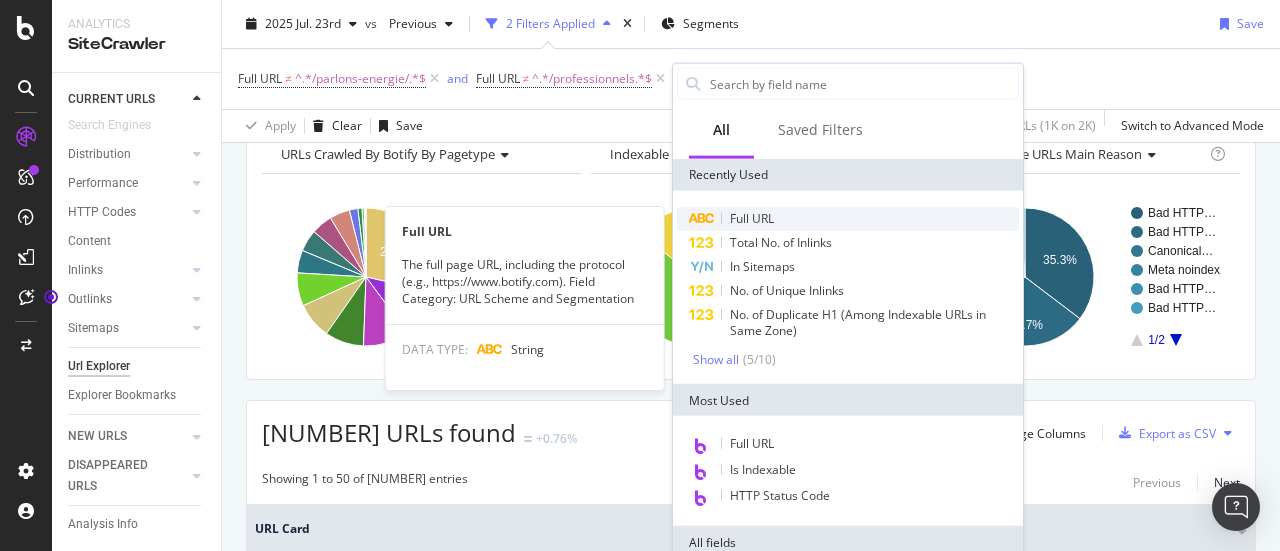 click on "Full URL" at bounding box center (752, 218) 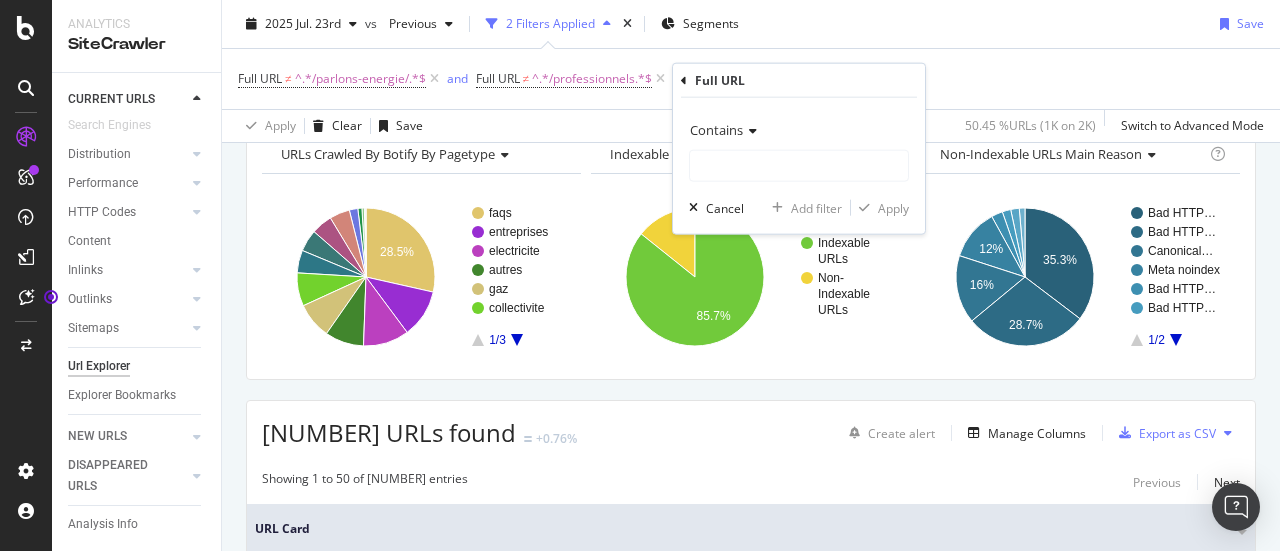 click on "Contains" at bounding box center [716, 130] 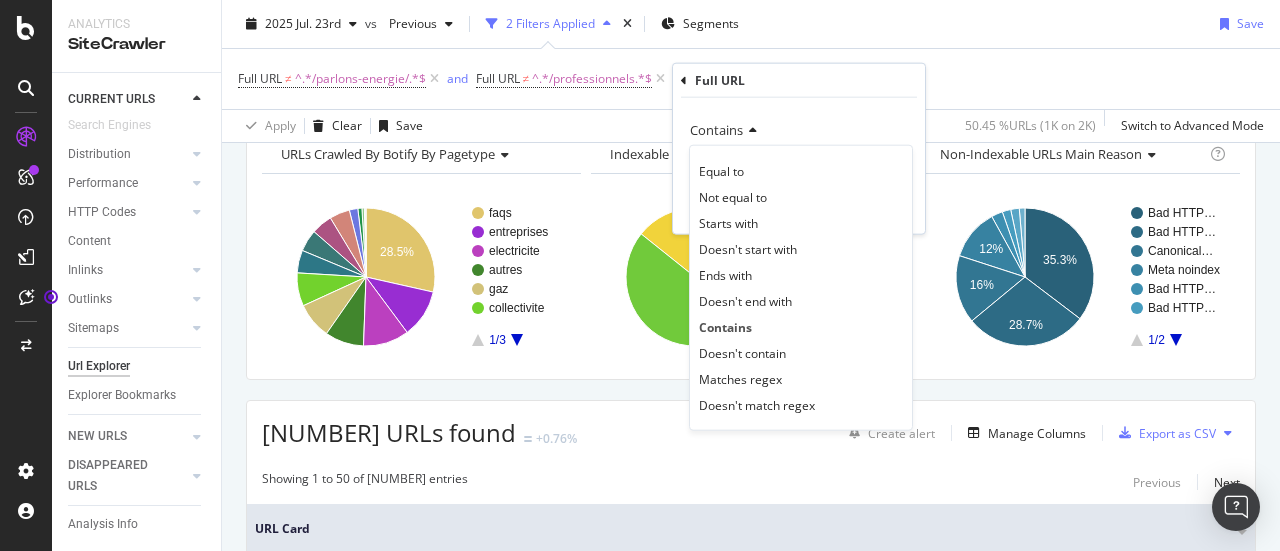 click on "Doesn't contain" at bounding box center [742, 352] 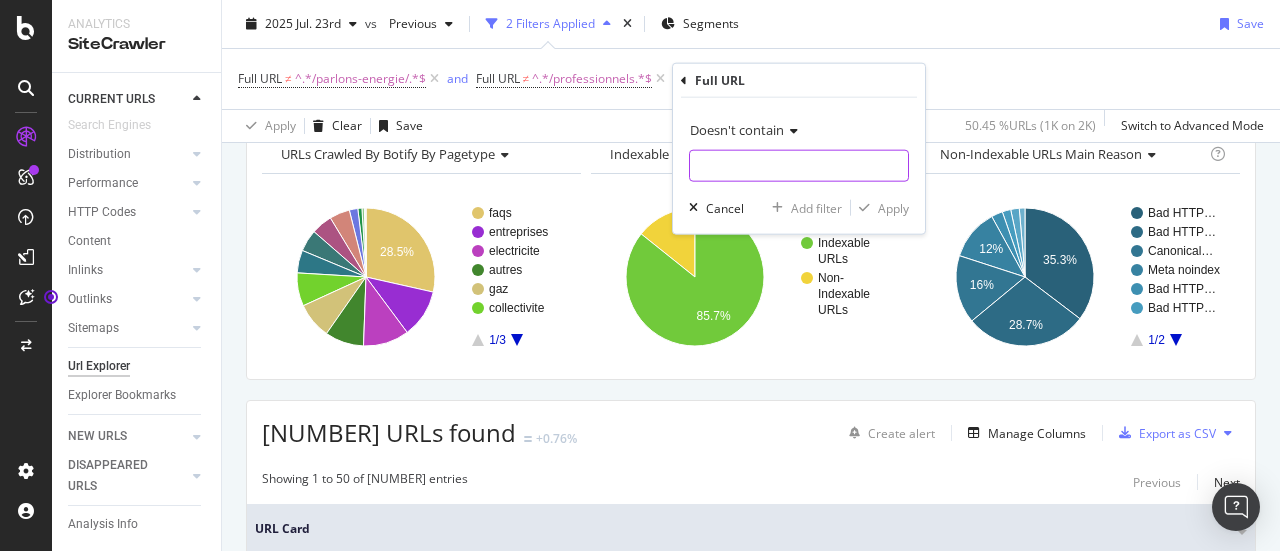 click at bounding box center [799, 166] 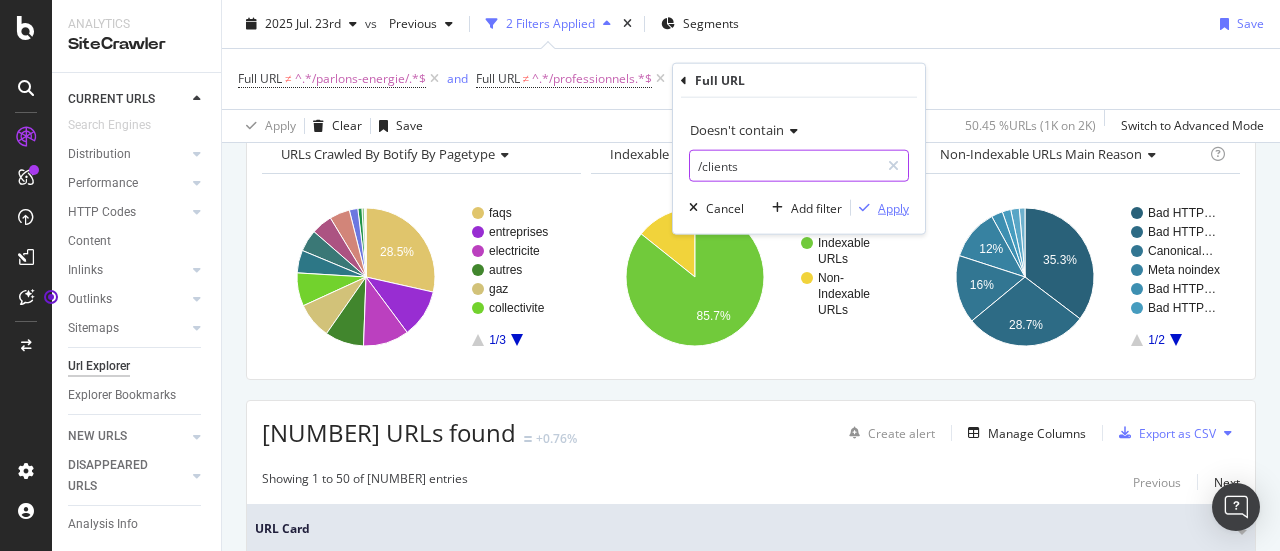 type on "/clients" 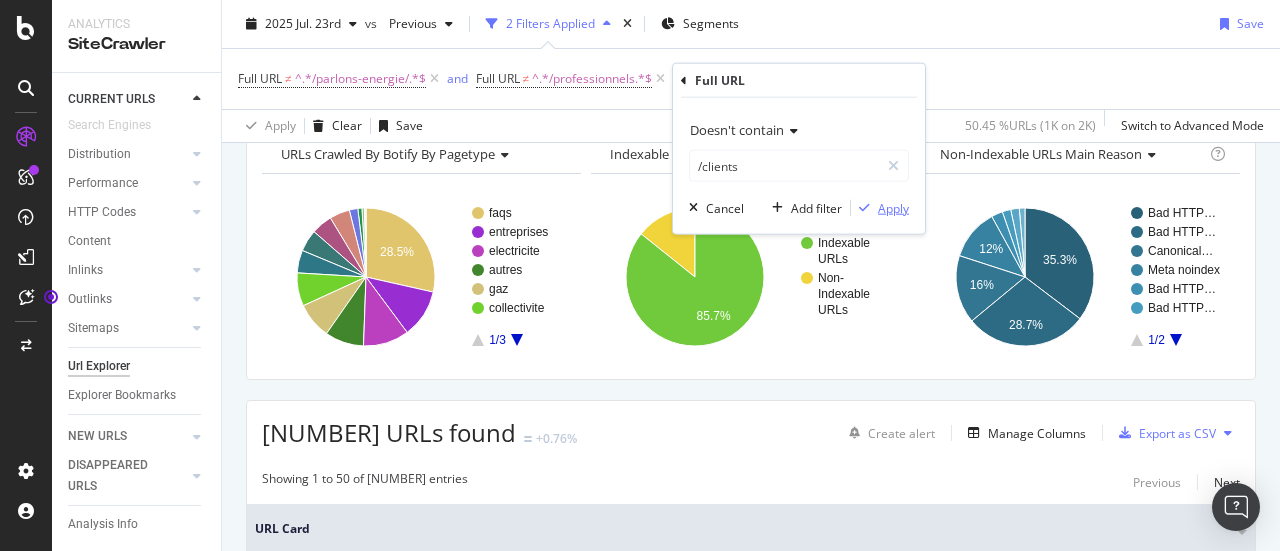 click on "Apply" at bounding box center (893, 207) 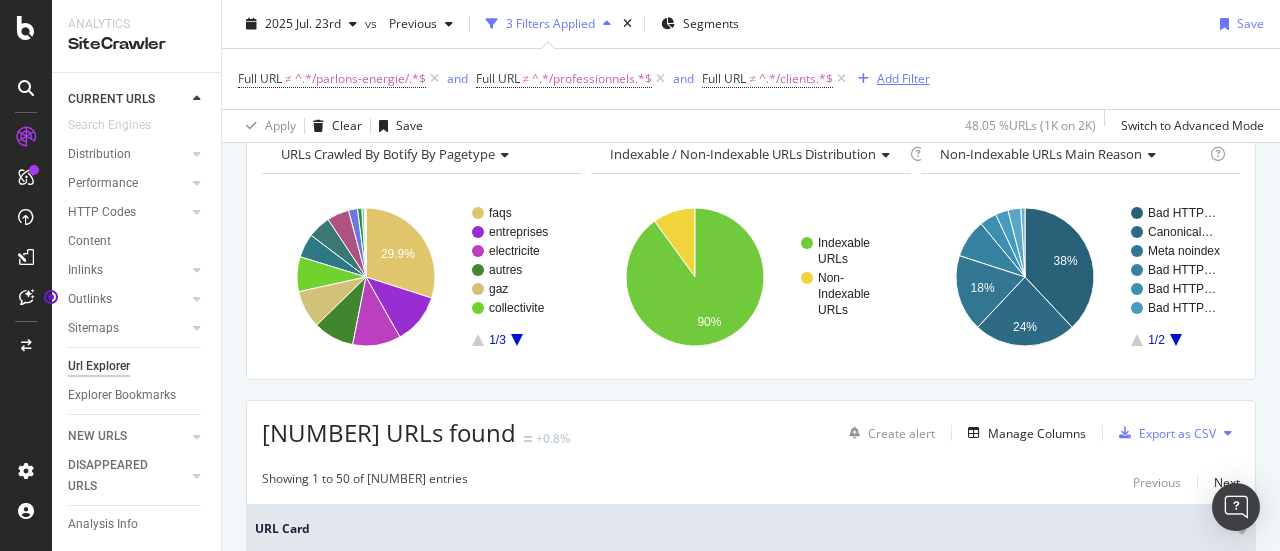 click on "Add Filter" at bounding box center [903, 78] 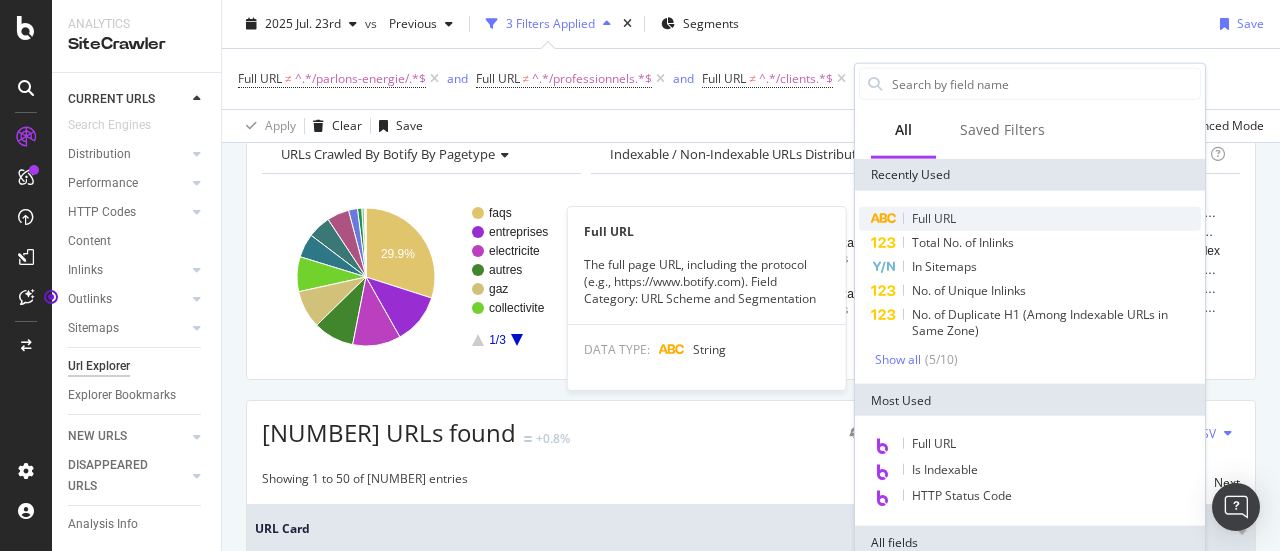 click on "Full URL" at bounding box center [934, 218] 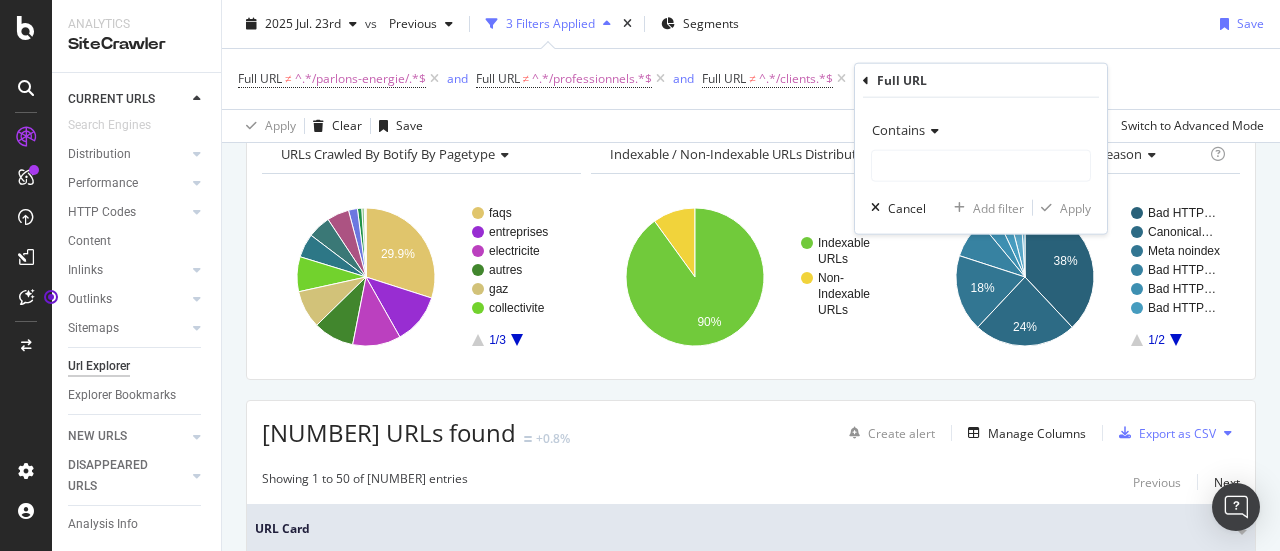 click on "Contains" at bounding box center [898, 130] 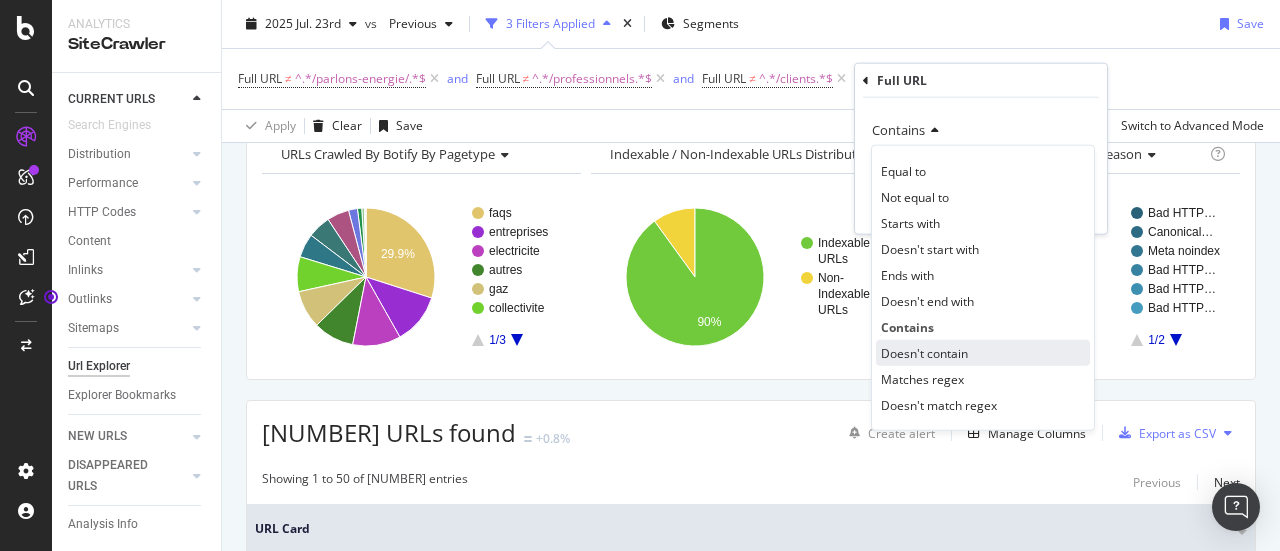 click on "Doesn't contain" at bounding box center (924, 352) 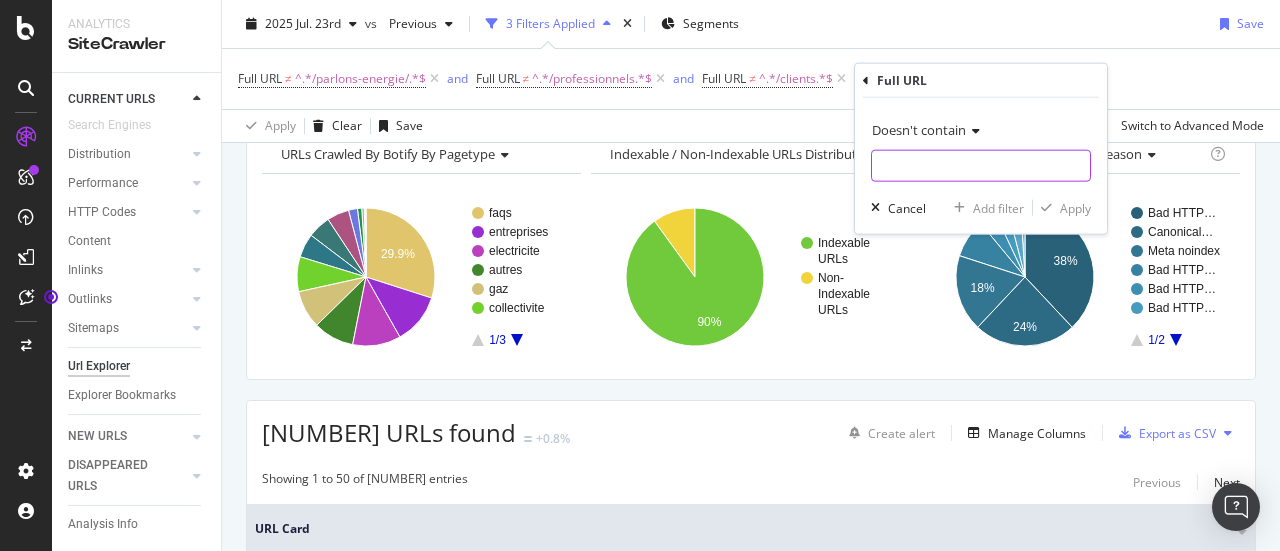 click at bounding box center [981, 166] 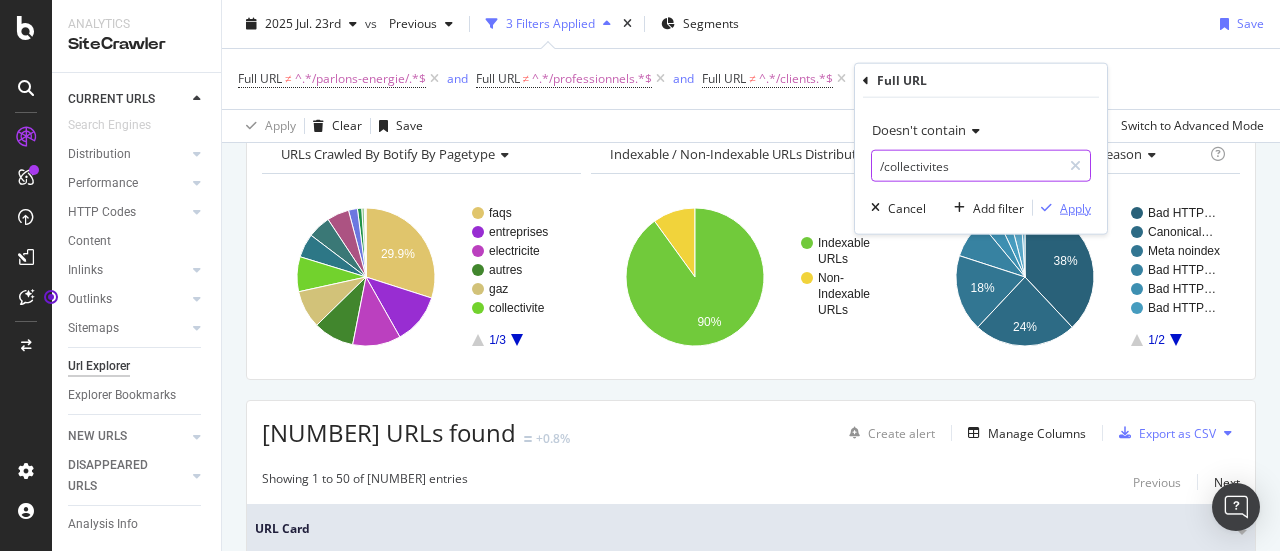 type on "/collectivites" 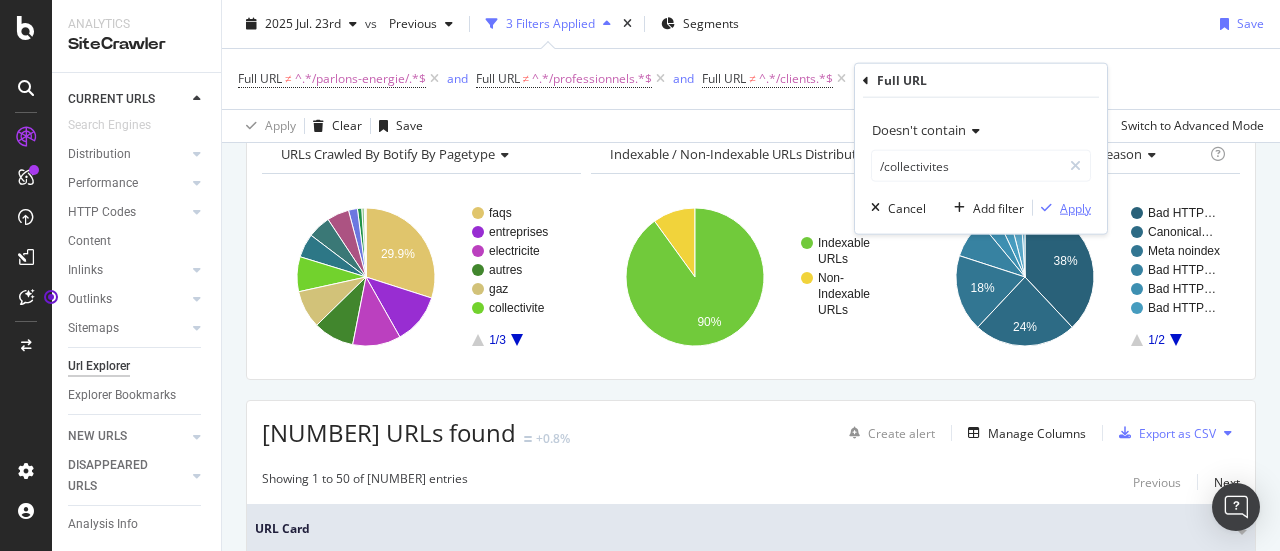 click on "Apply" at bounding box center [1075, 207] 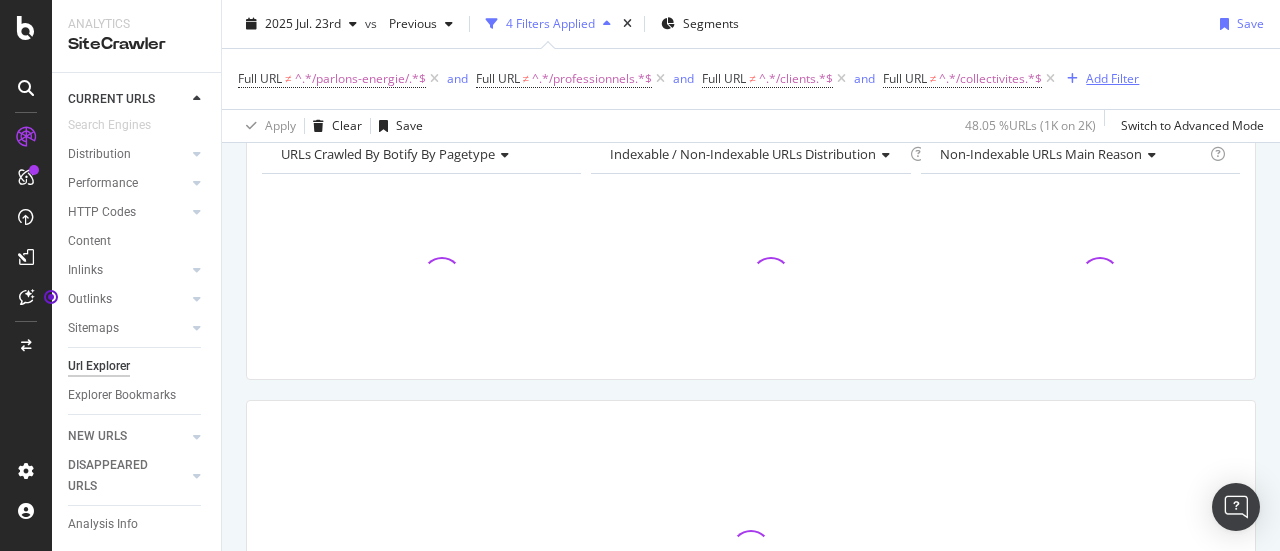 click on "Add Filter" at bounding box center (1112, 78) 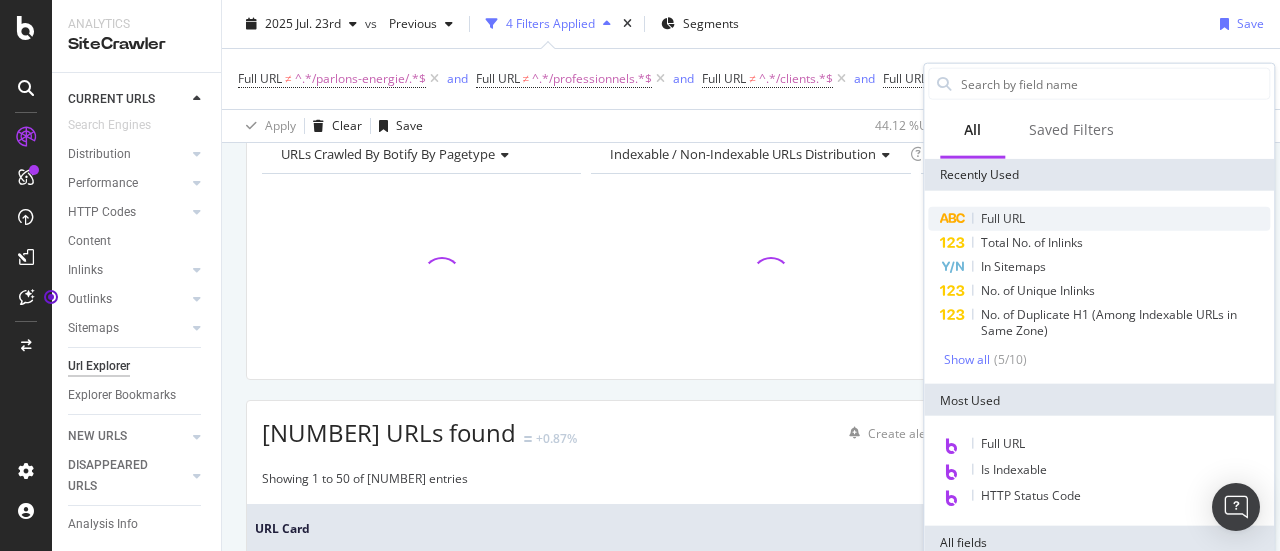 click on "Full URL" at bounding box center [1003, 218] 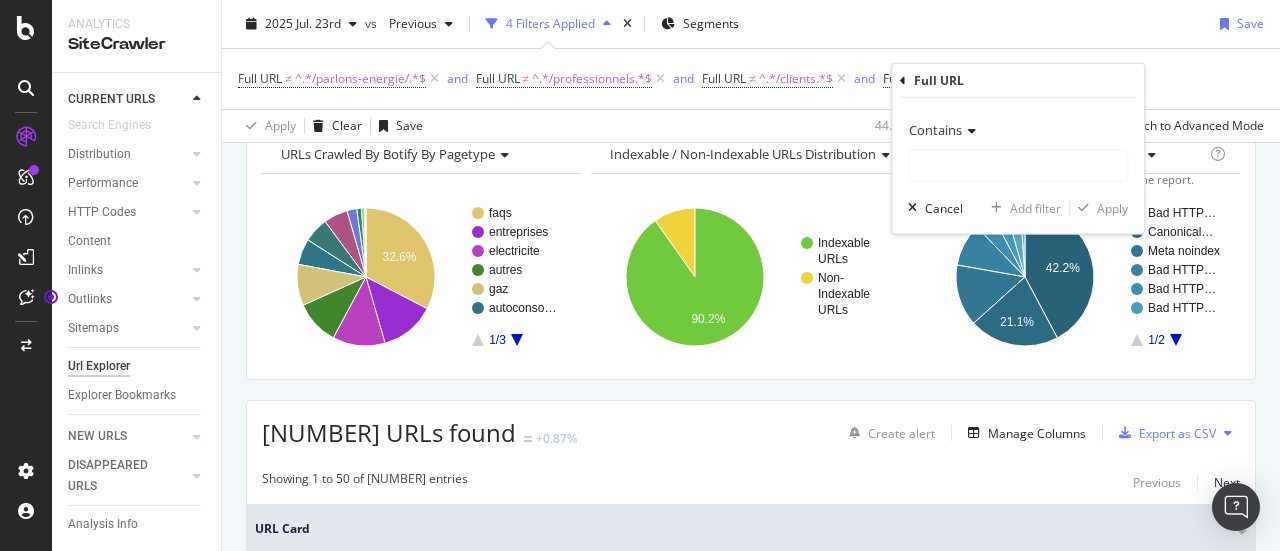 click on "Contains" at bounding box center (935, 130) 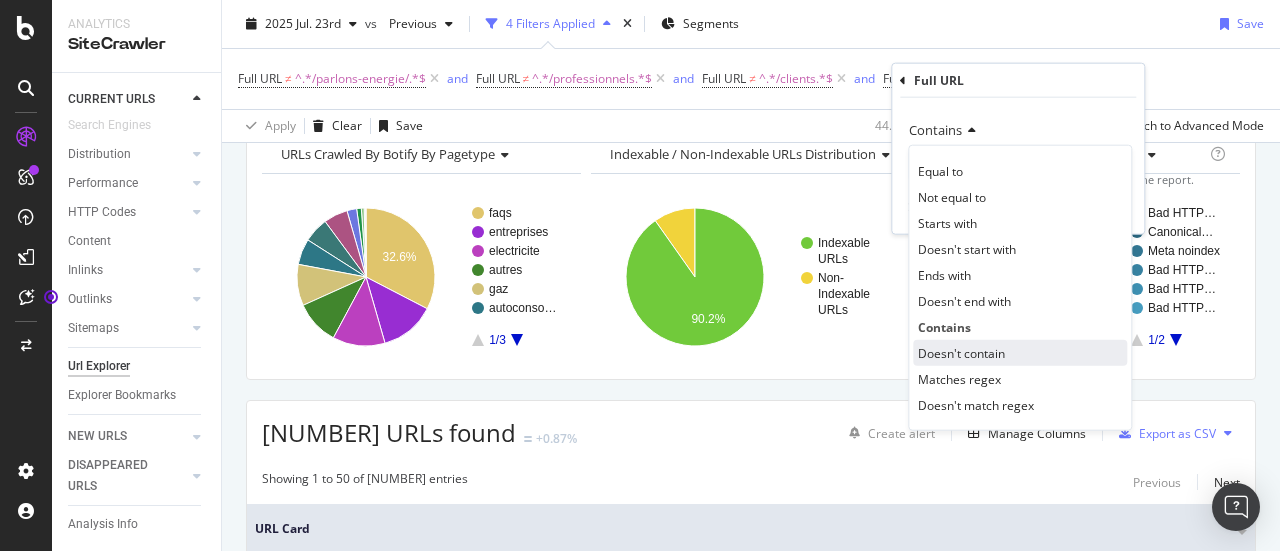 click on "Doesn't contain" at bounding box center [1020, 353] 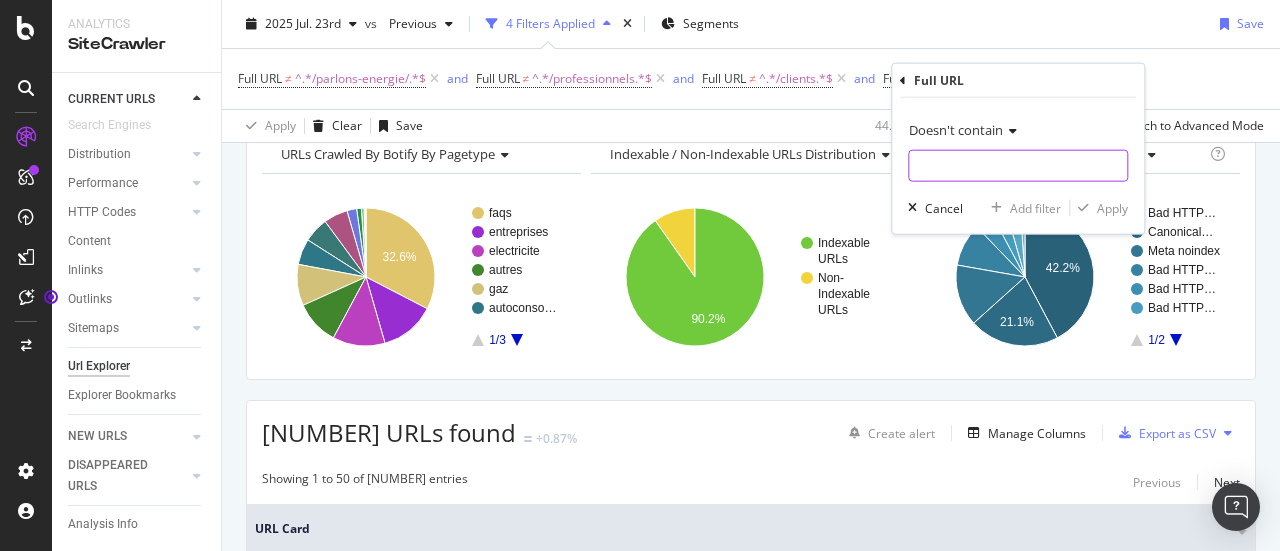 click at bounding box center (1018, 166) 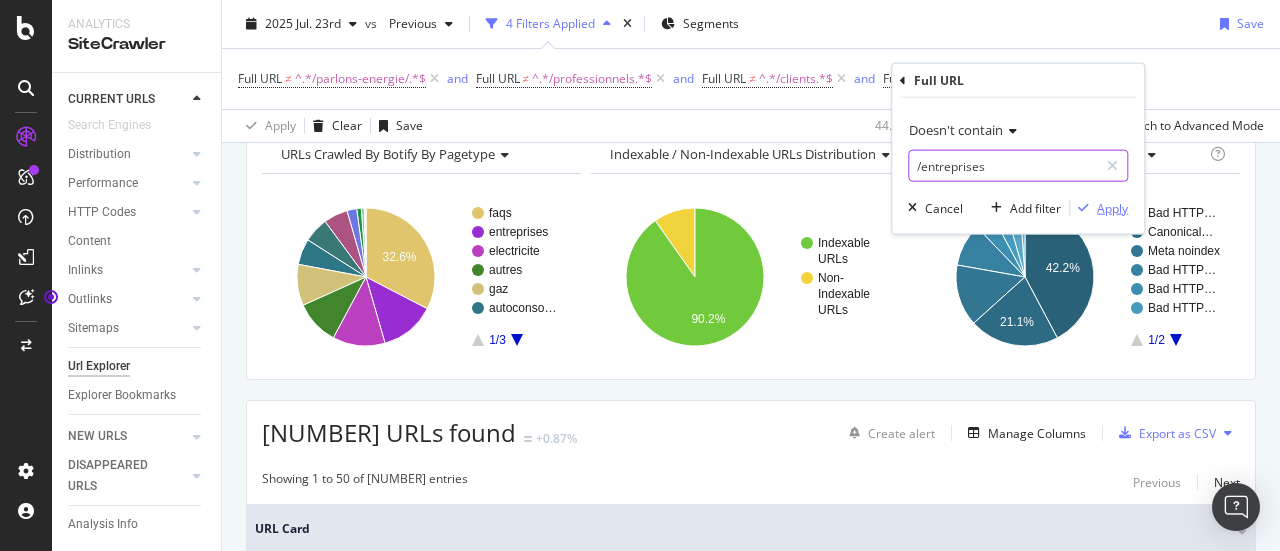 type on "/entreprises" 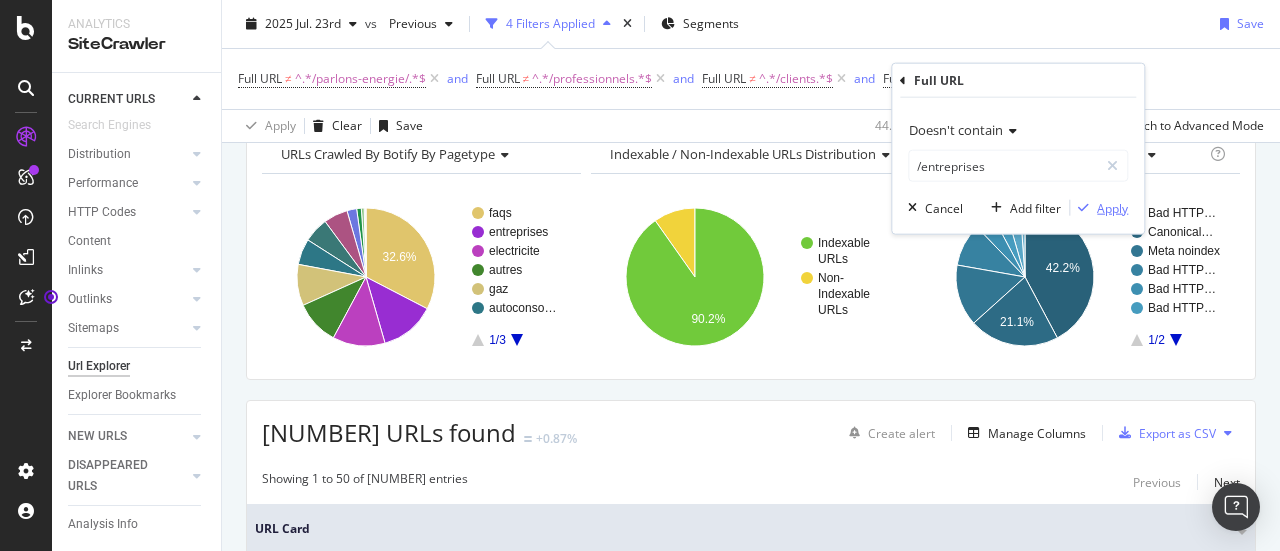 click on "Apply" at bounding box center (1112, 207) 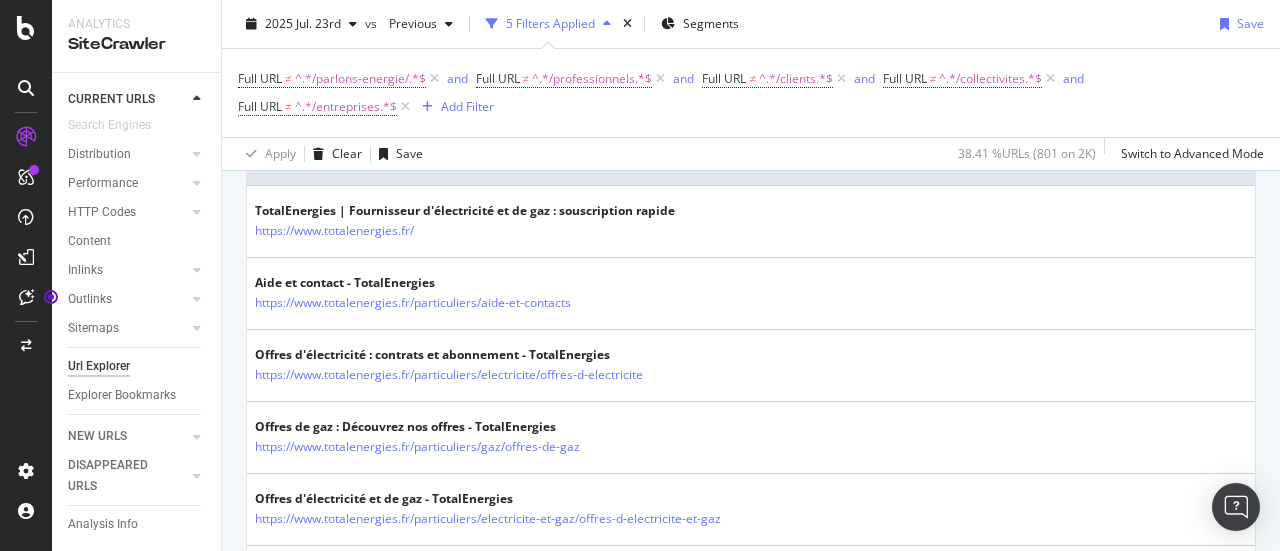 scroll, scrollTop: 528, scrollLeft: 0, axis: vertical 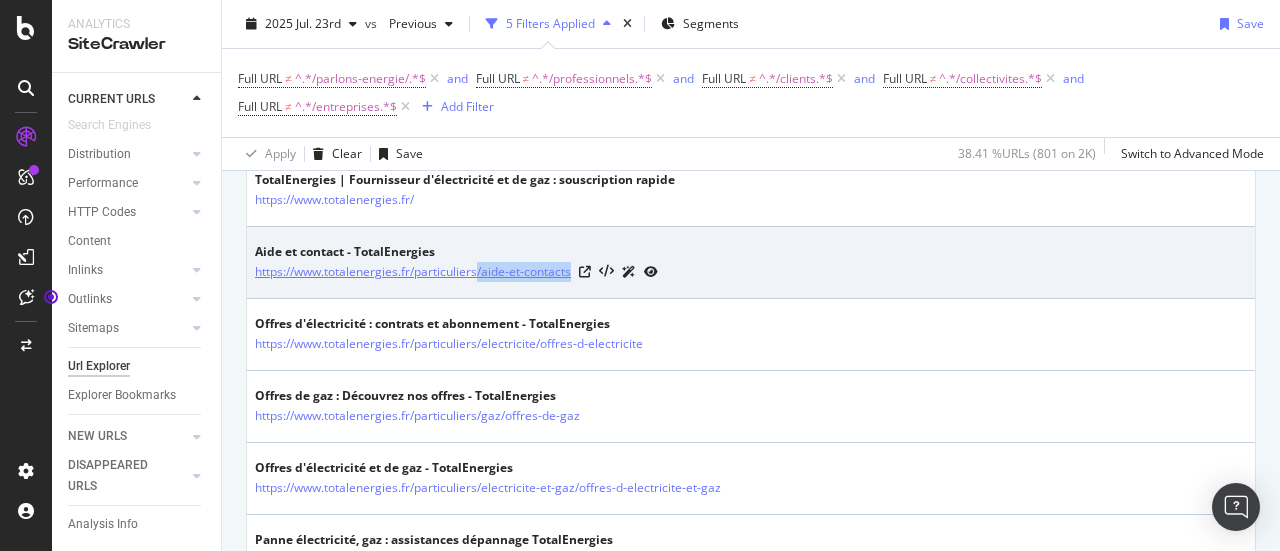 drag, startPoint x: 574, startPoint y: 268, endPoint x: 479, endPoint y: 271, distance: 95.047356 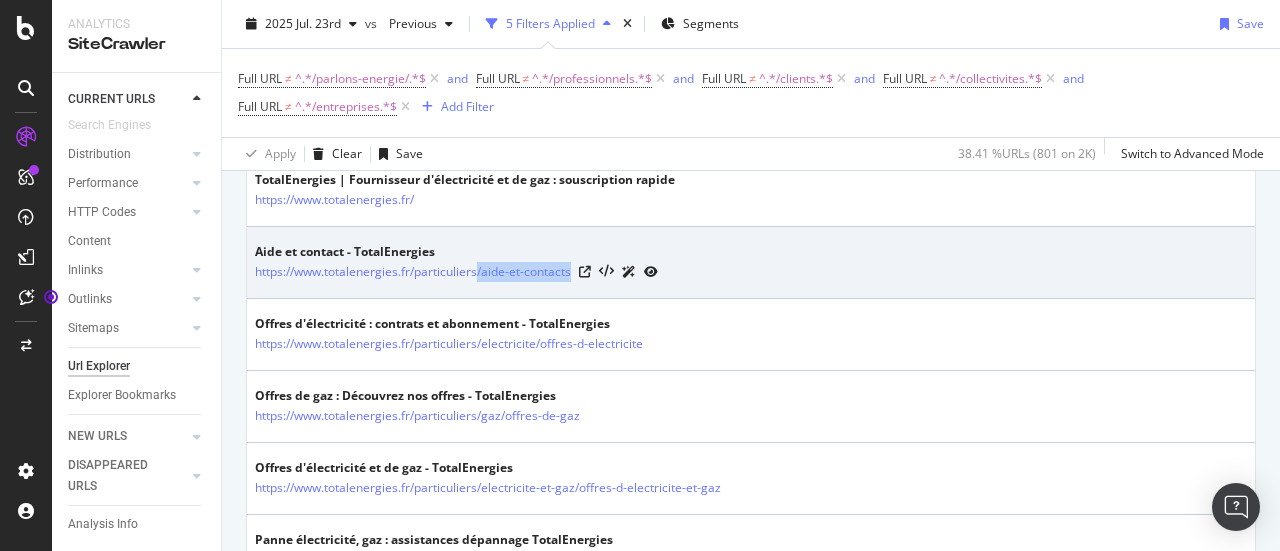 copy on "/aide-et-contacts" 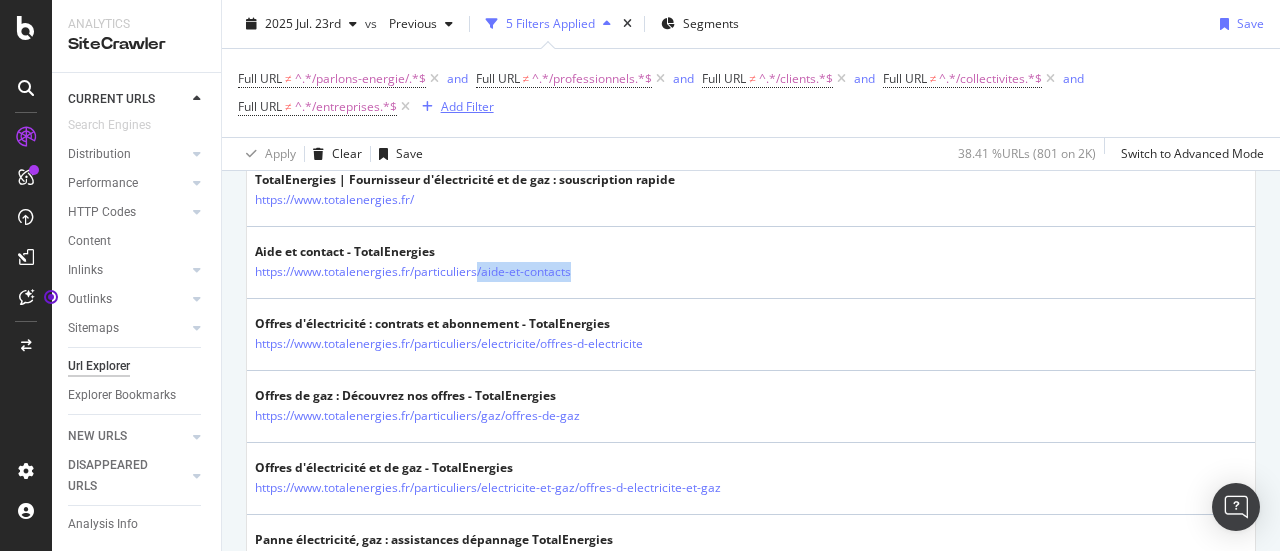 click on "Add Filter" at bounding box center [467, 106] 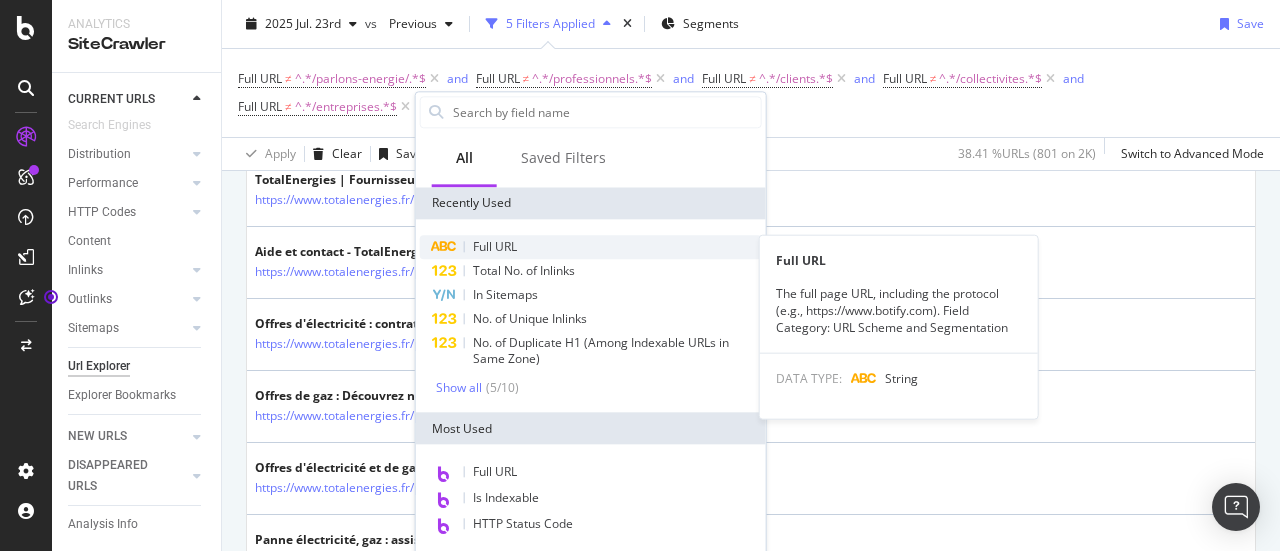 click on "Full URL" at bounding box center [591, 247] 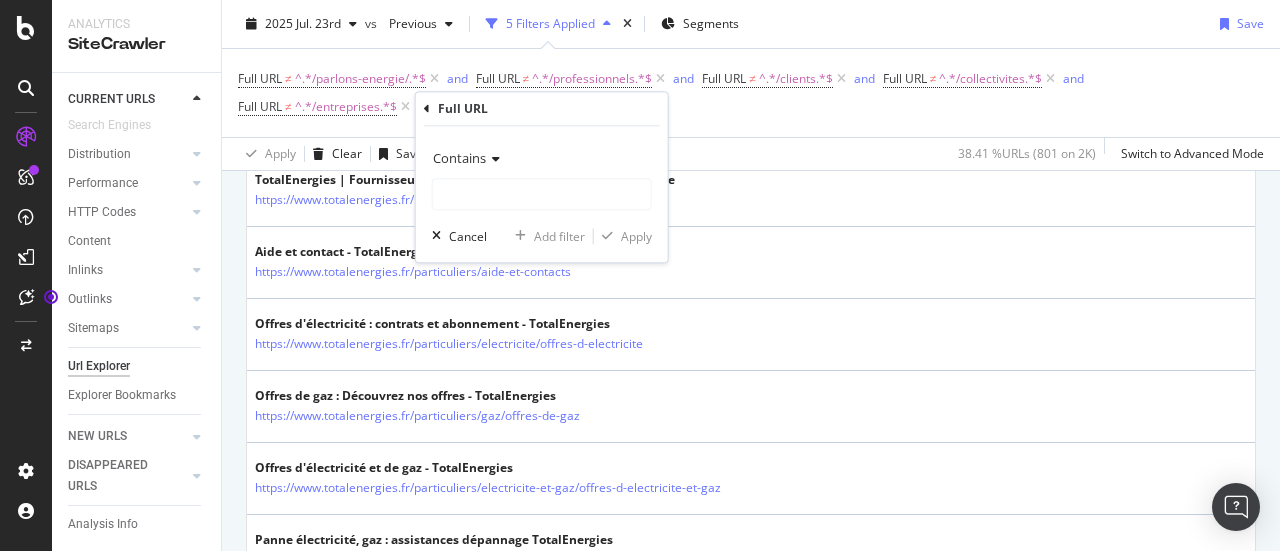 click on "Contains" at bounding box center (542, 158) 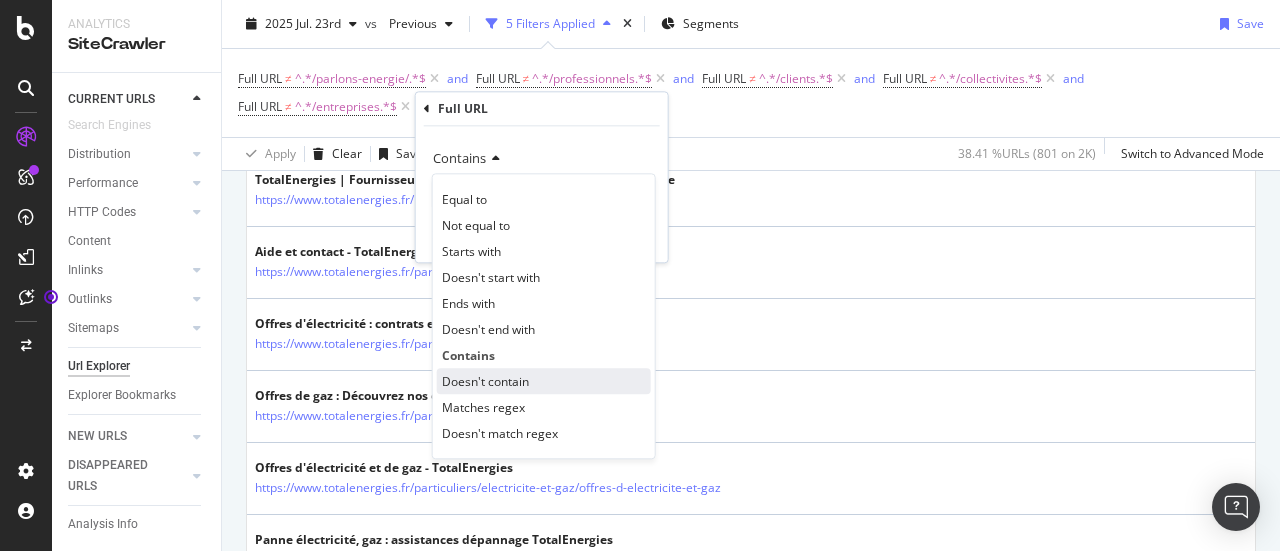 click on "Doesn't contain" at bounding box center [485, 381] 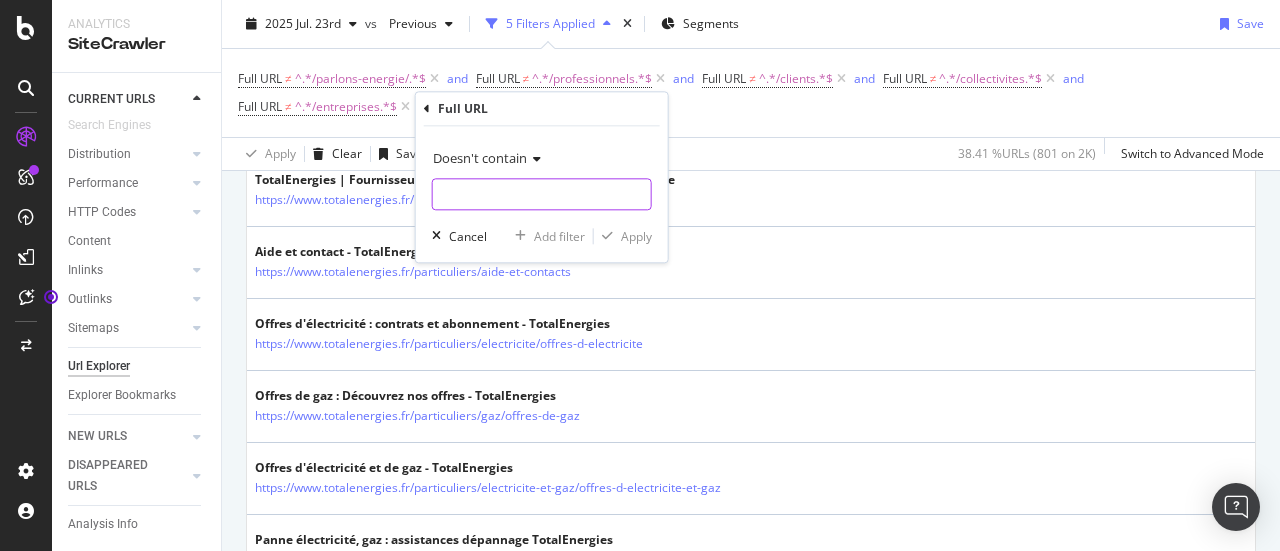 click at bounding box center [542, 194] 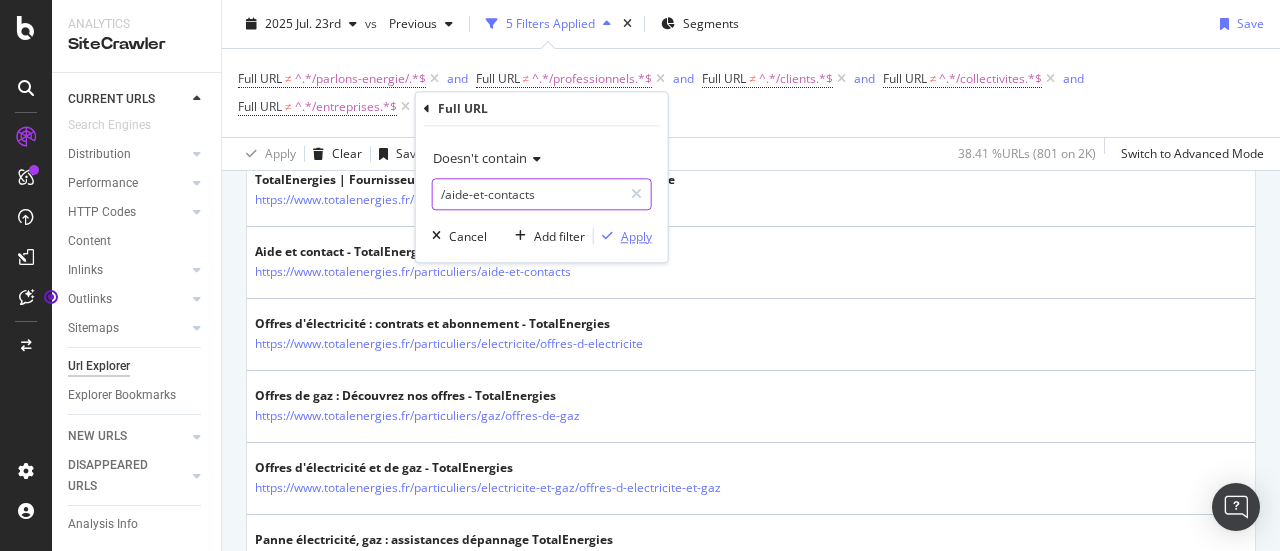 type on "/aide-et-contacts" 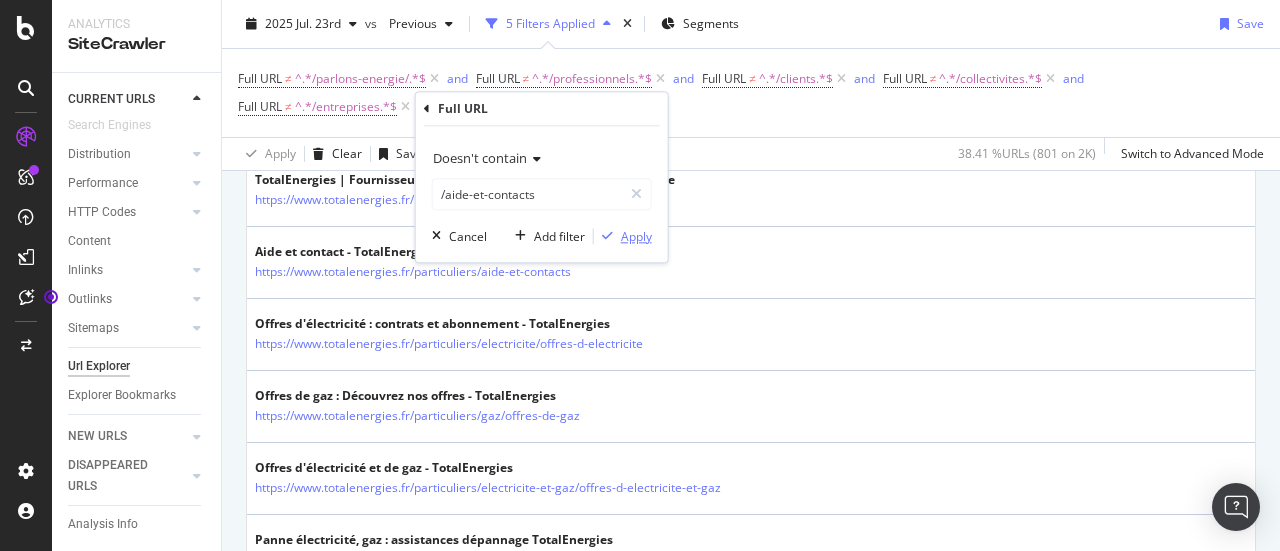 click on "Apply" at bounding box center (636, 236) 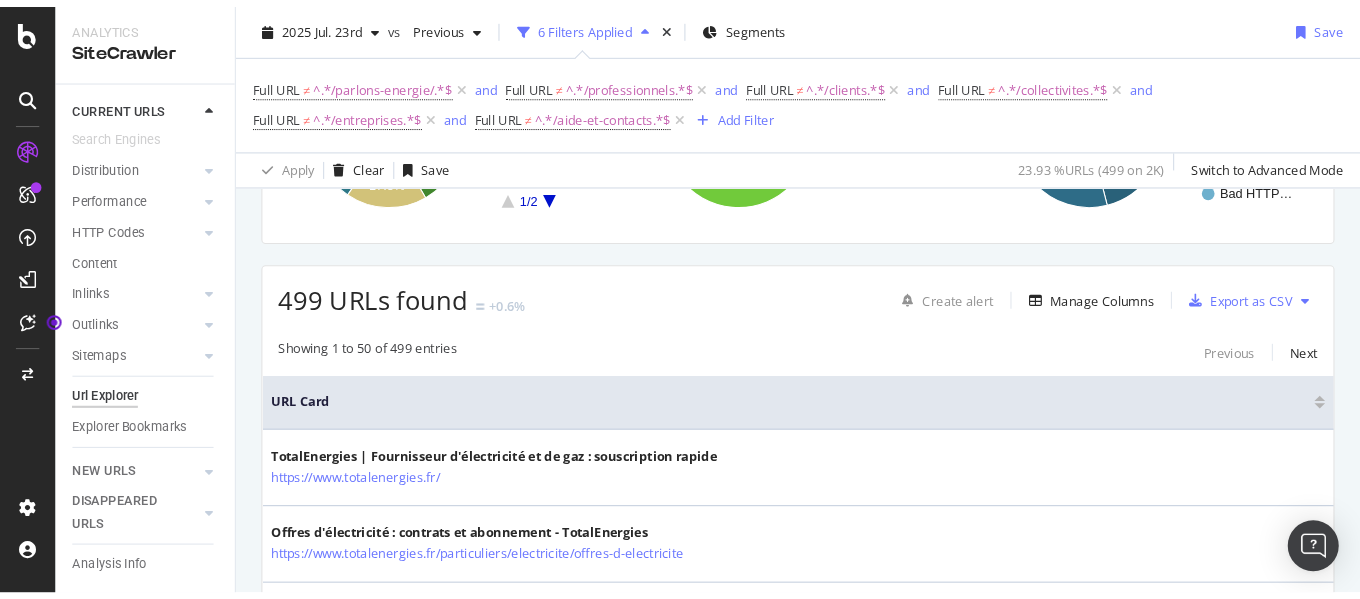 scroll, scrollTop: 300, scrollLeft: 0, axis: vertical 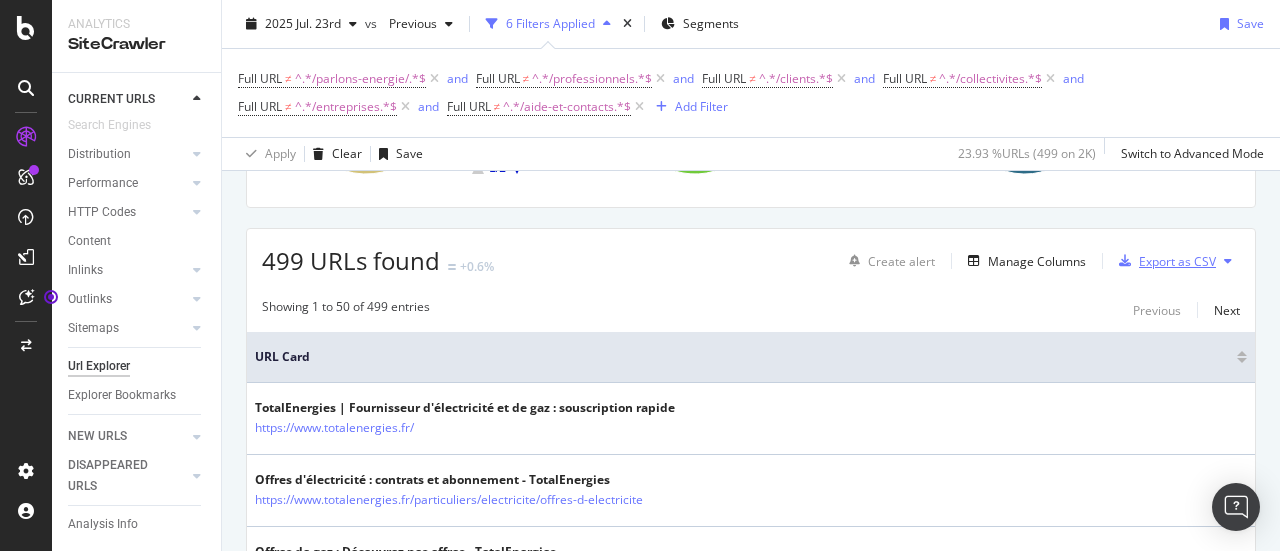 click on "Export as CSV" at bounding box center [1177, 261] 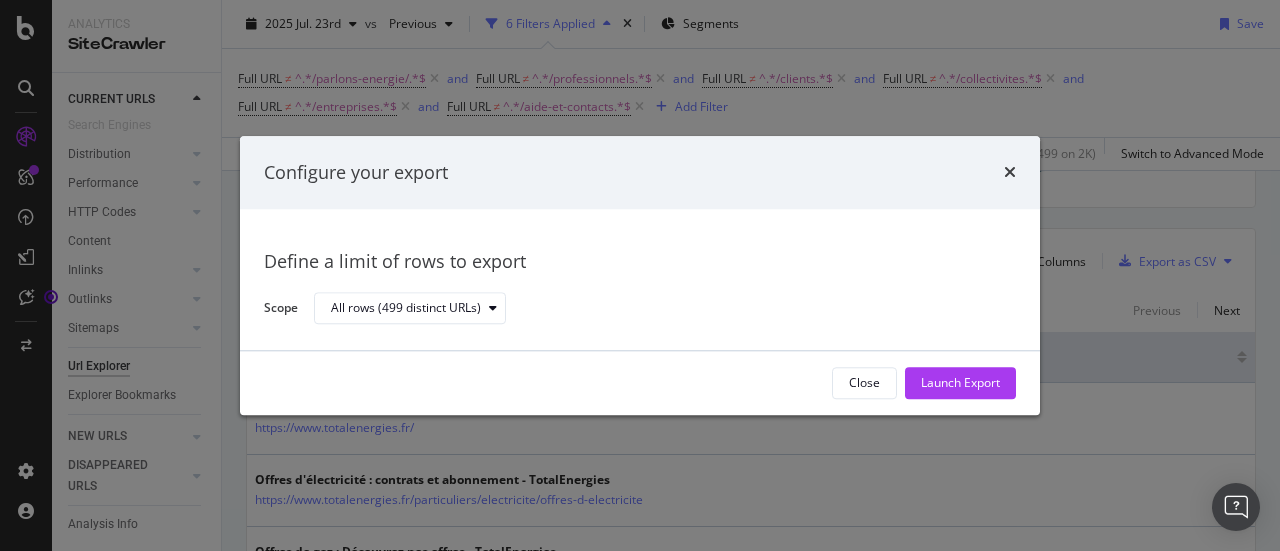 click on "Launch Export" at bounding box center (960, 383) 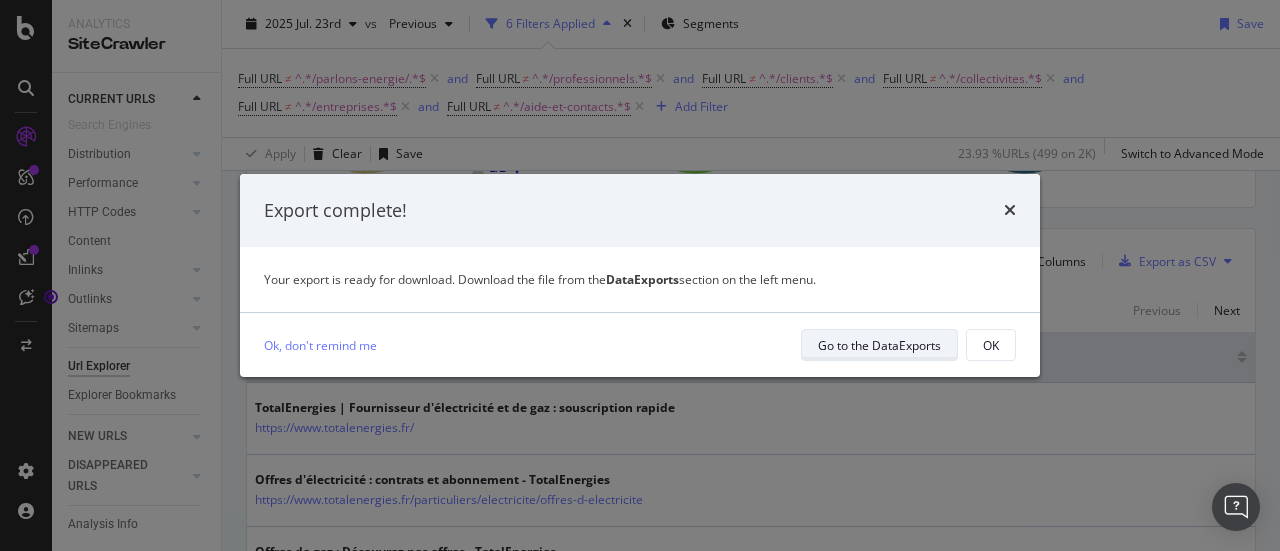 click on "Go to the DataExports" at bounding box center (879, 345) 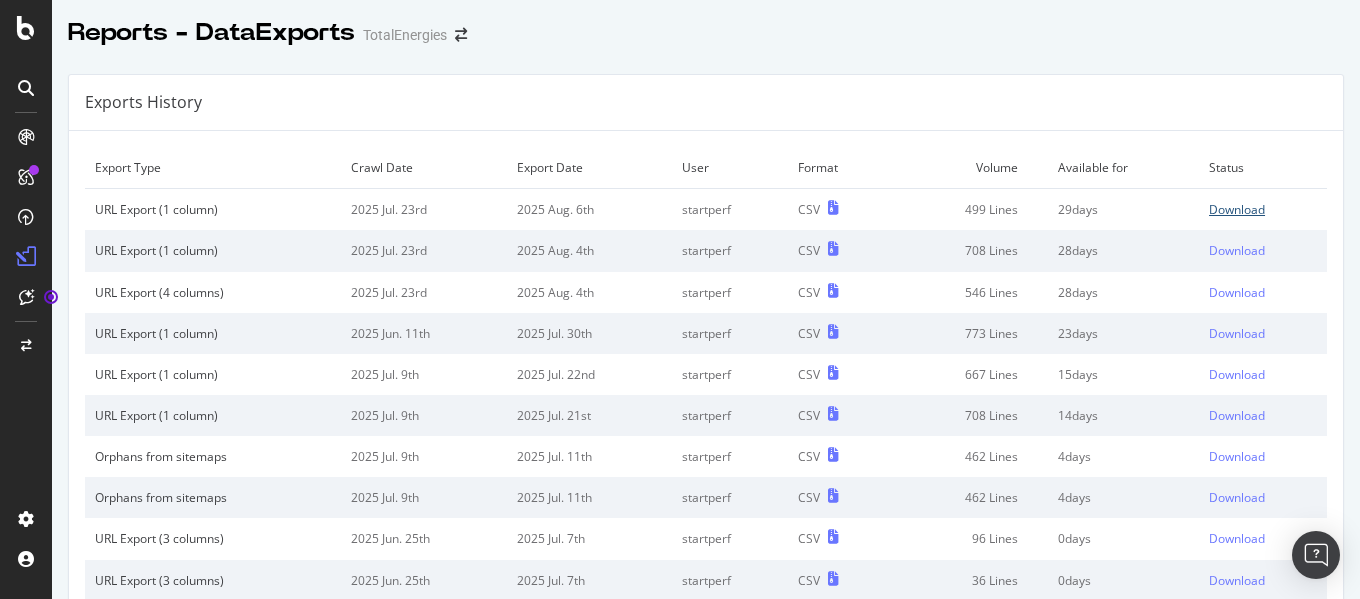 click on "Download" at bounding box center [1237, 209] 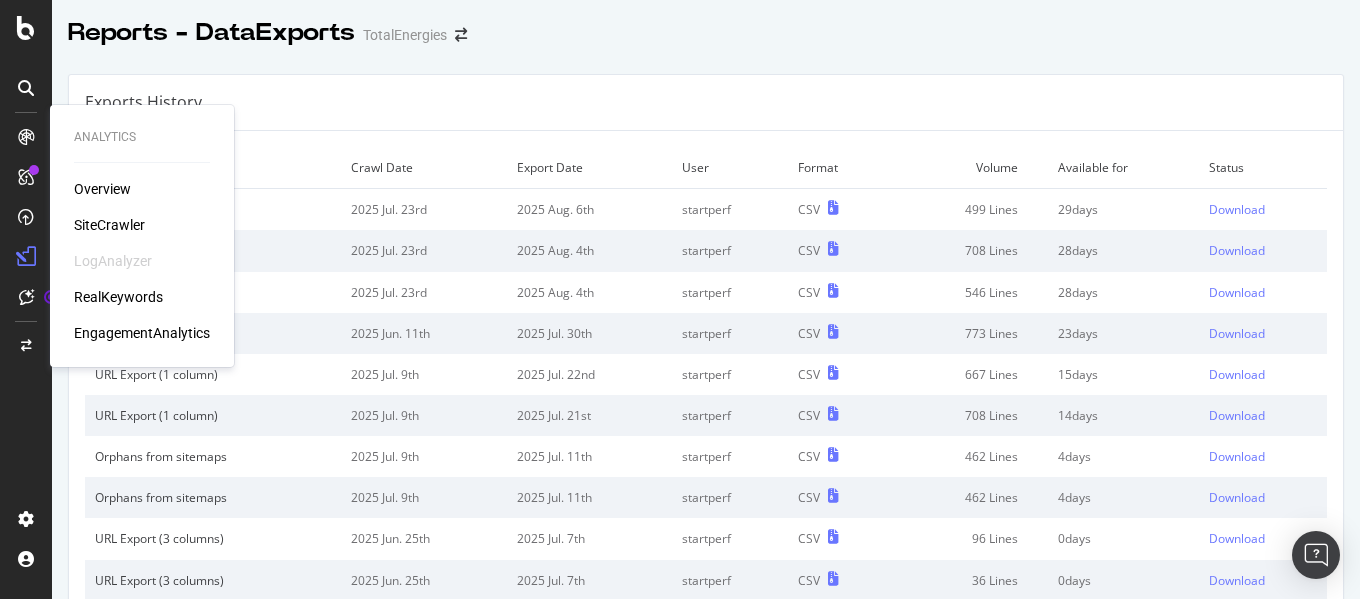 click on "Overview" at bounding box center (102, 189) 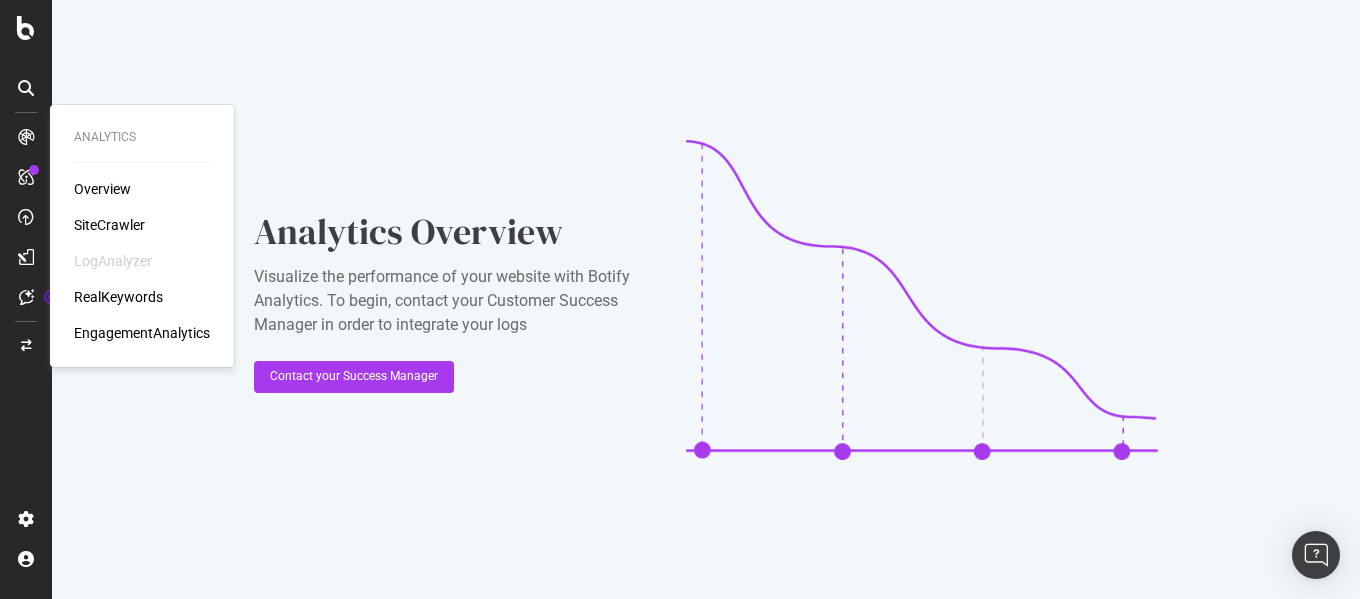 click on "Overview" at bounding box center (102, 189) 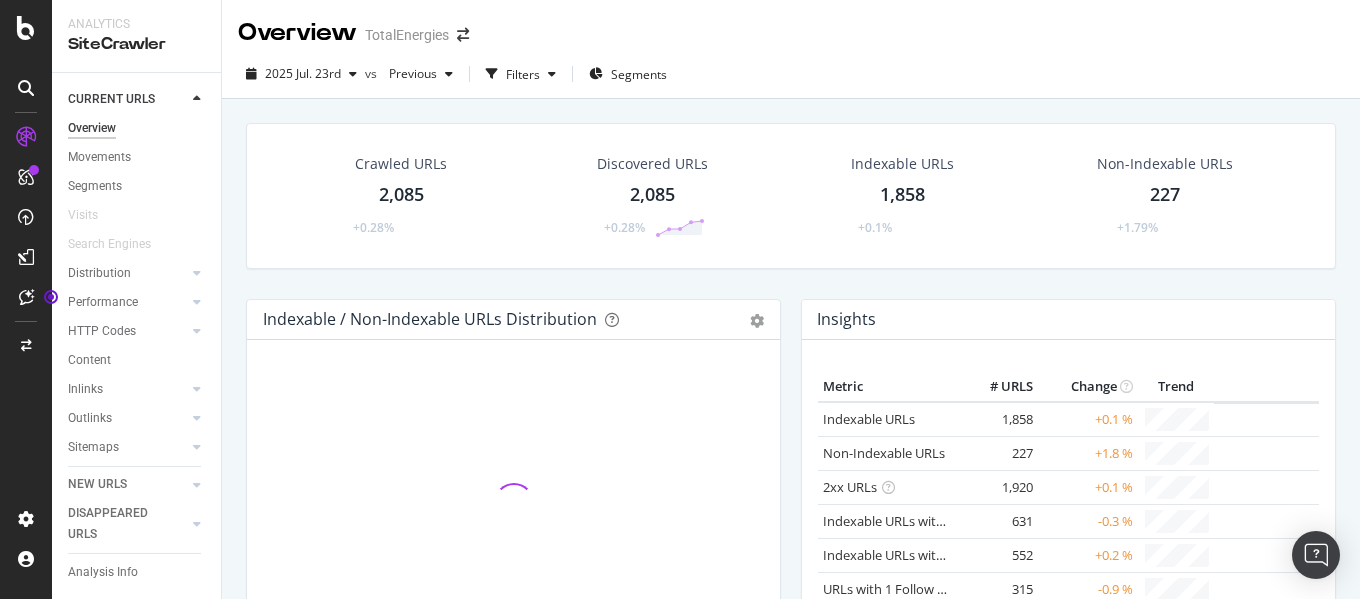 scroll, scrollTop: 93, scrollLeft: 0, axis: vertical 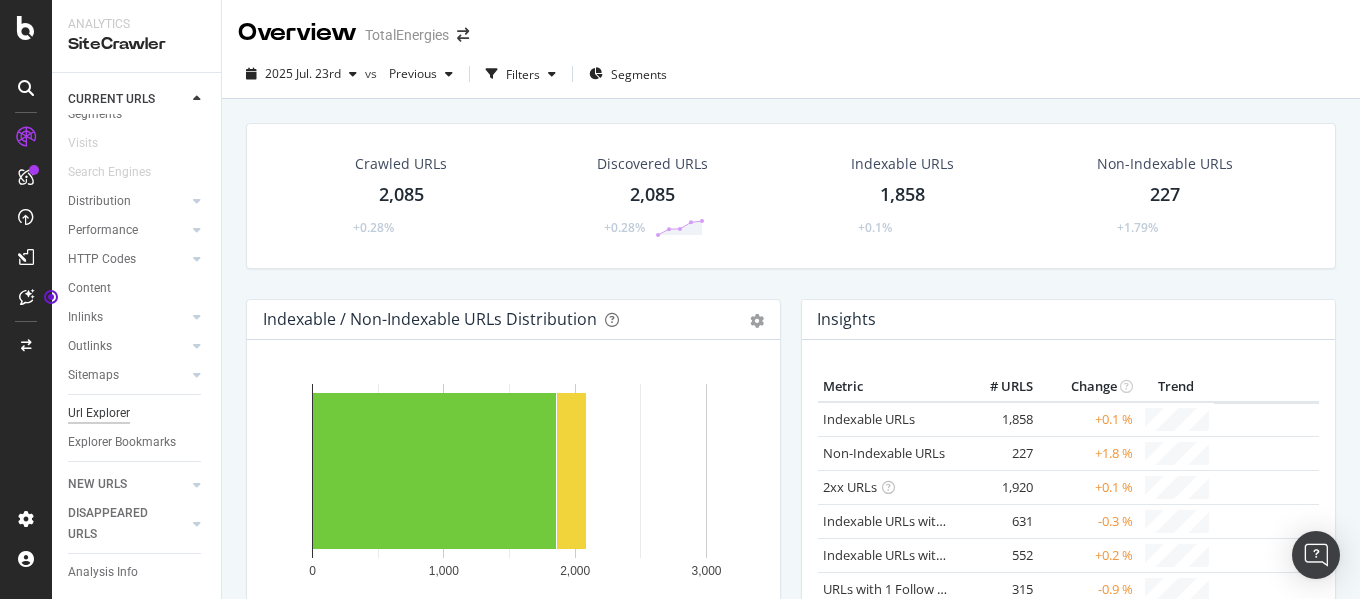 click on "Url Explorer" at bounding box center (99, 413) 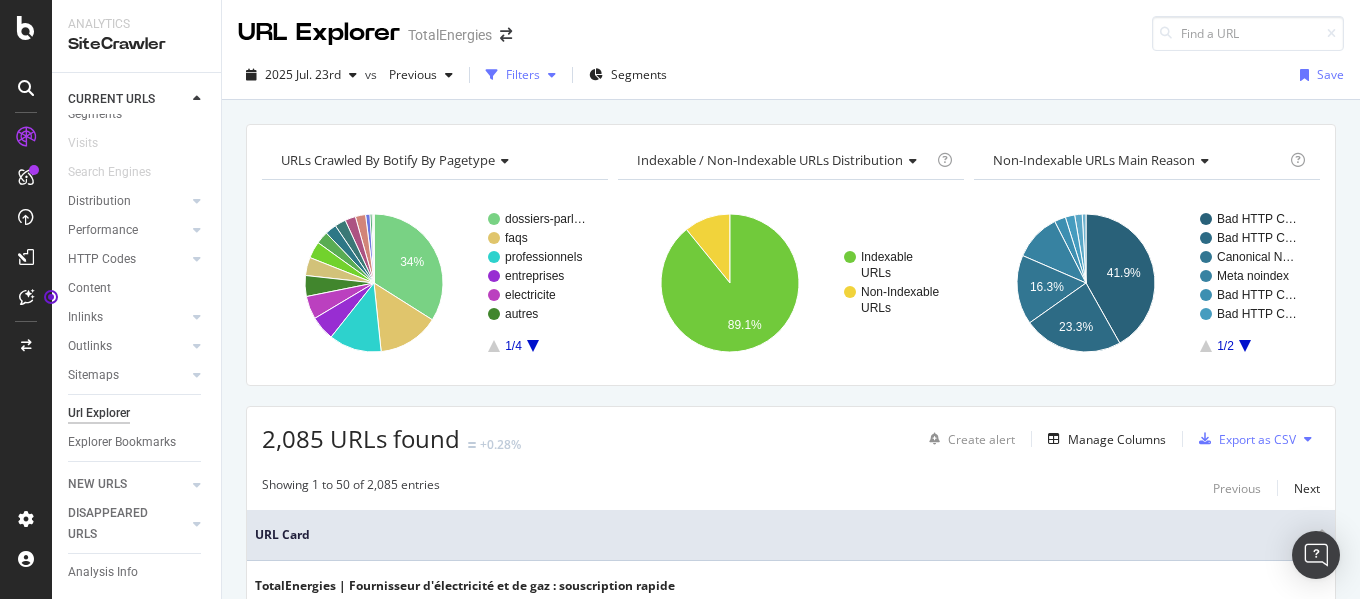 click on "Filters" at bounding box center (523, 74) 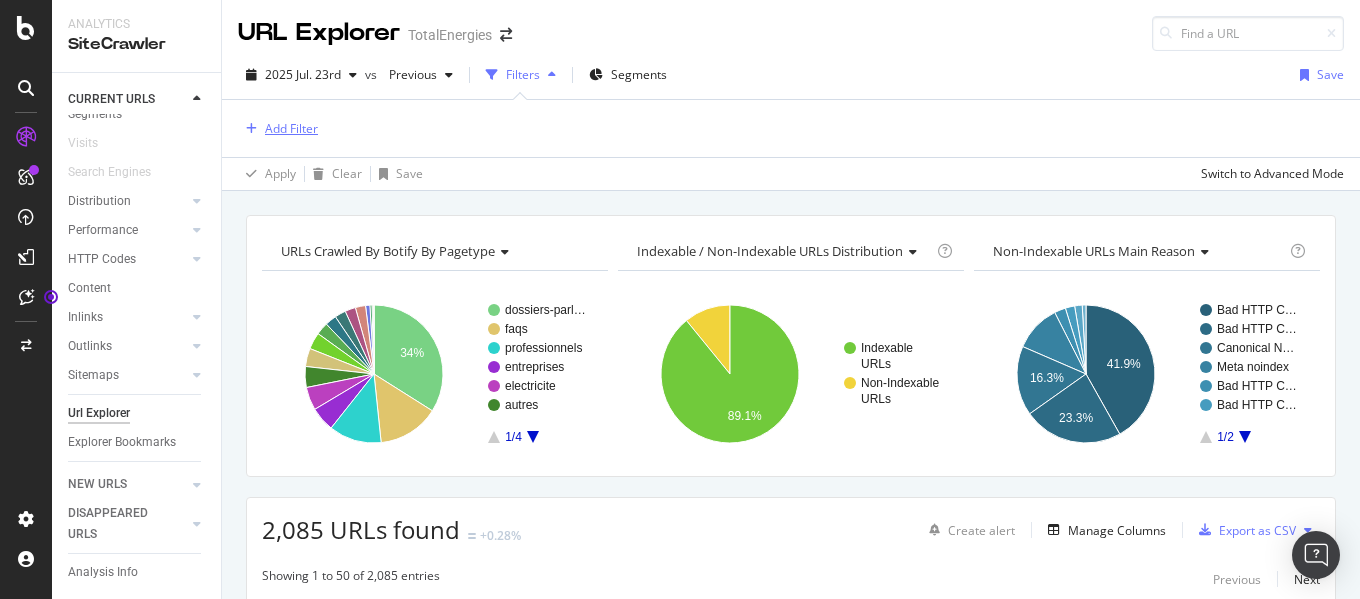 click on "Add Filter" at bounding box center [291, 128] 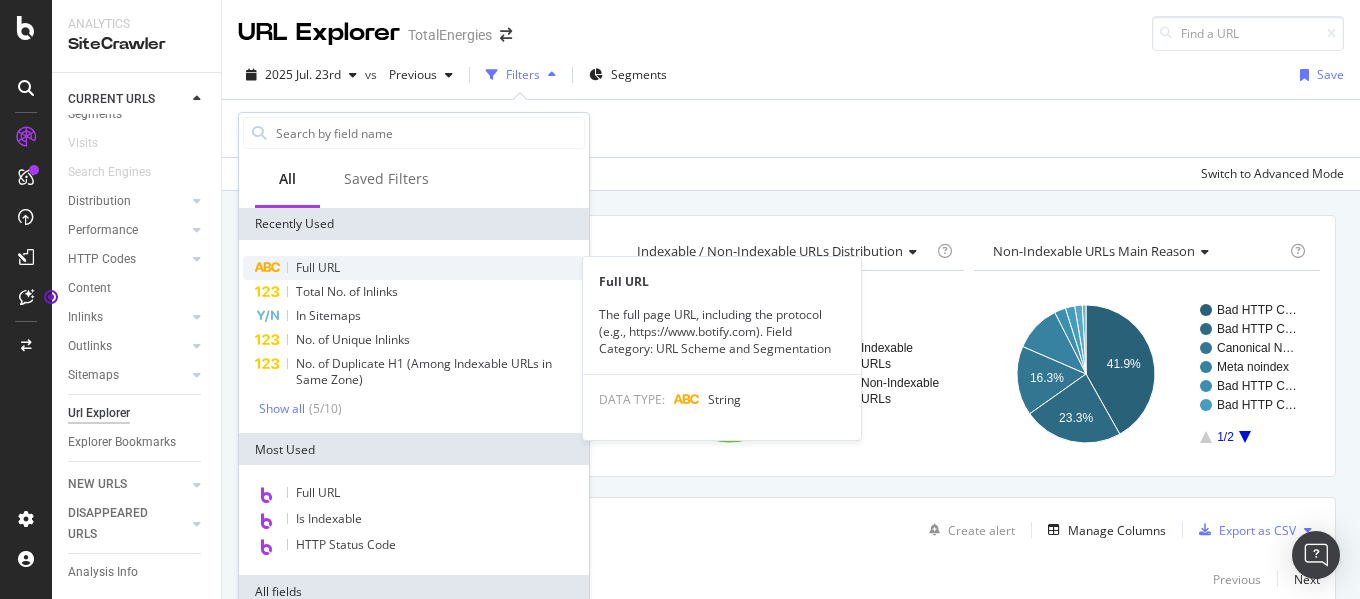 click on "Full URL" at bounding box center [414, 268] 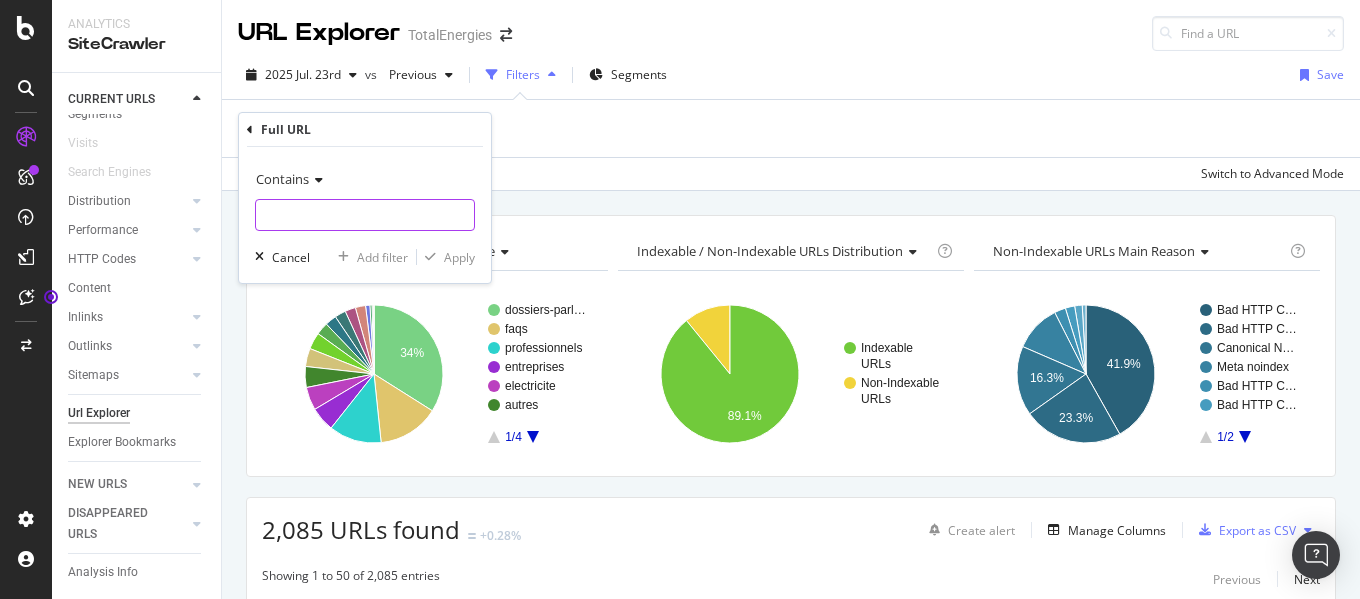 click at bounding box center (365, 215) 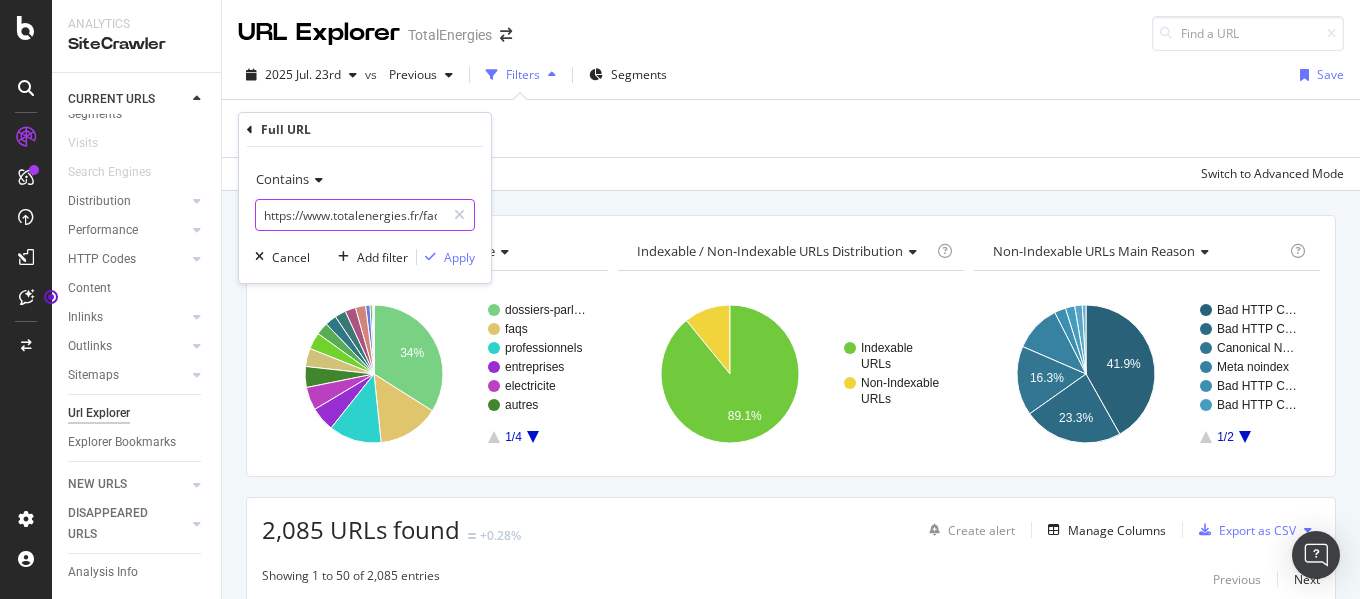 scroll, scrollTop: 0, scrollLeft: 101, axis: horizontal 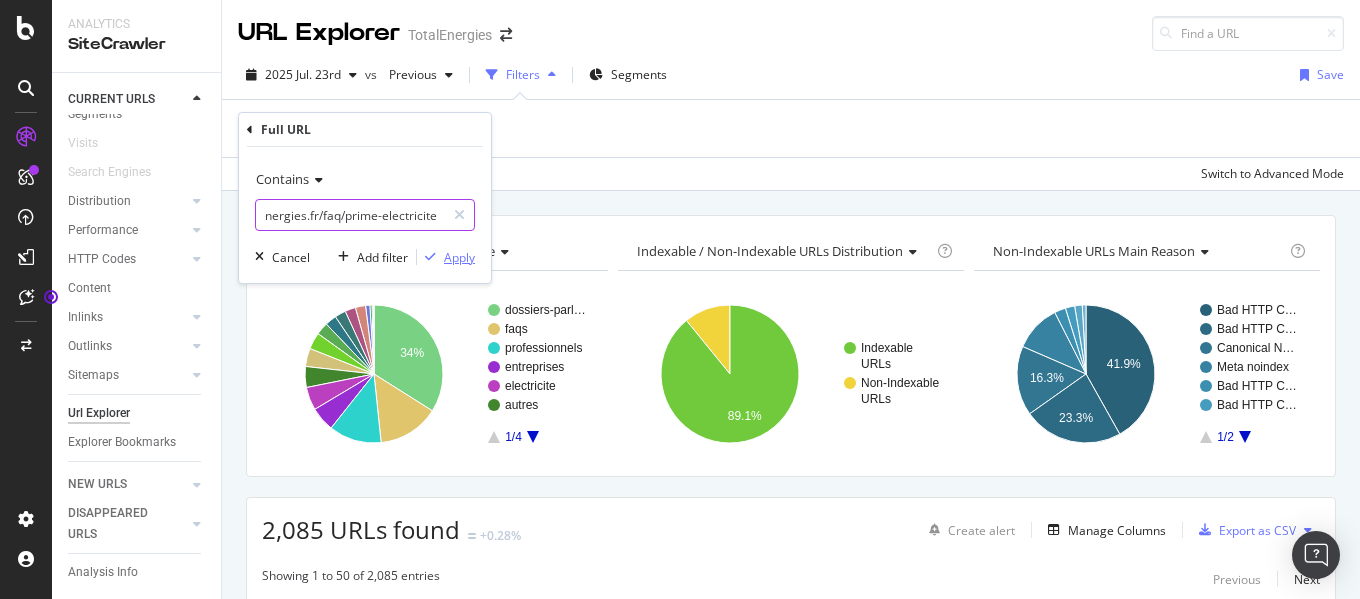 type on "https://www.totalenergies.fr/faq/prime-electricite" 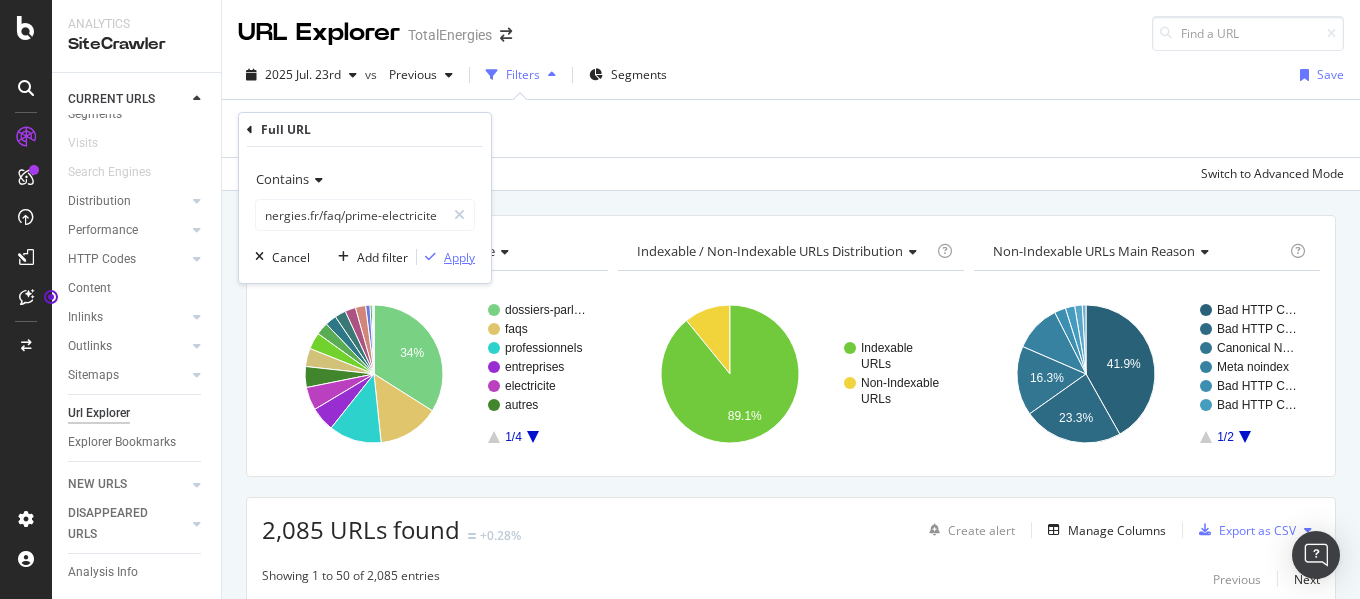 scroll, scrollTop: 0, scrollLeft: 0, axis: both 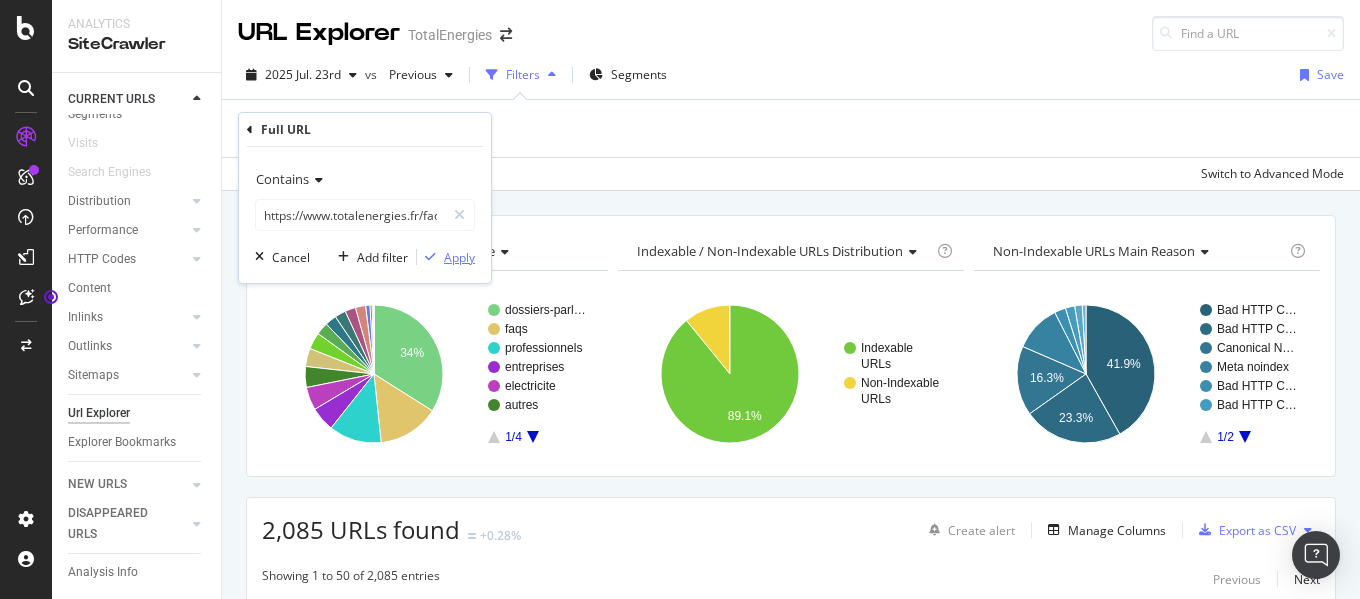 click on "Apply" at bounding box center [459, 257] 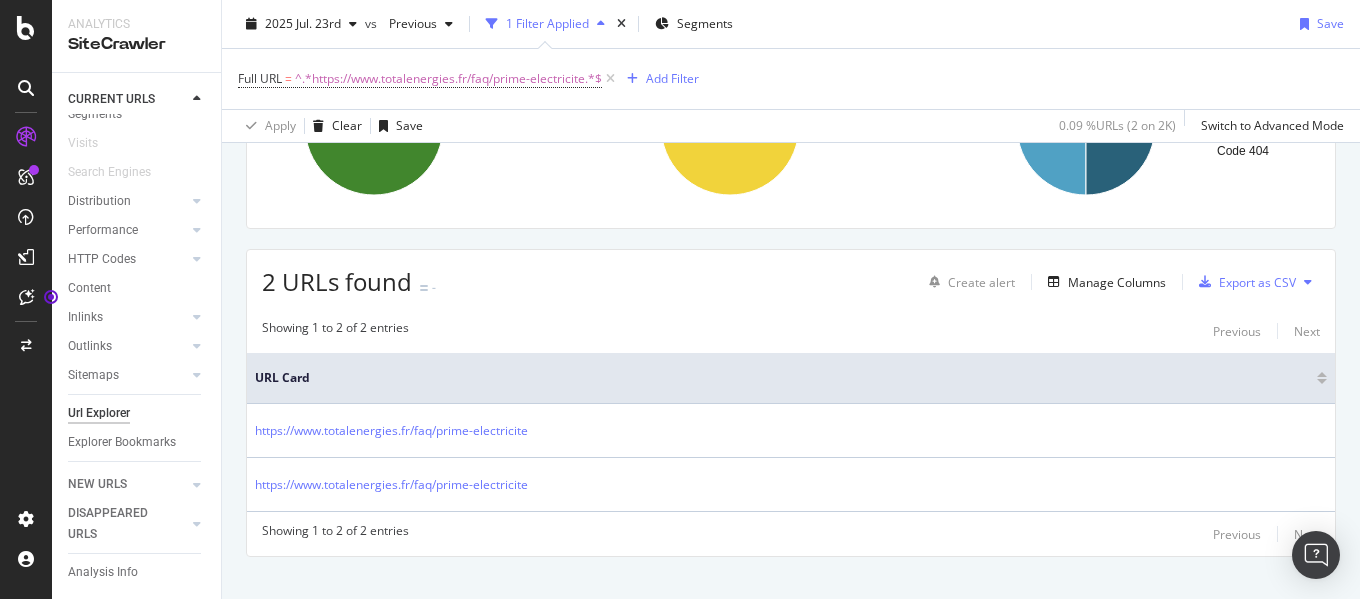 scroll, scrollTop: 279, scrollLeft: 0, axis: vertical 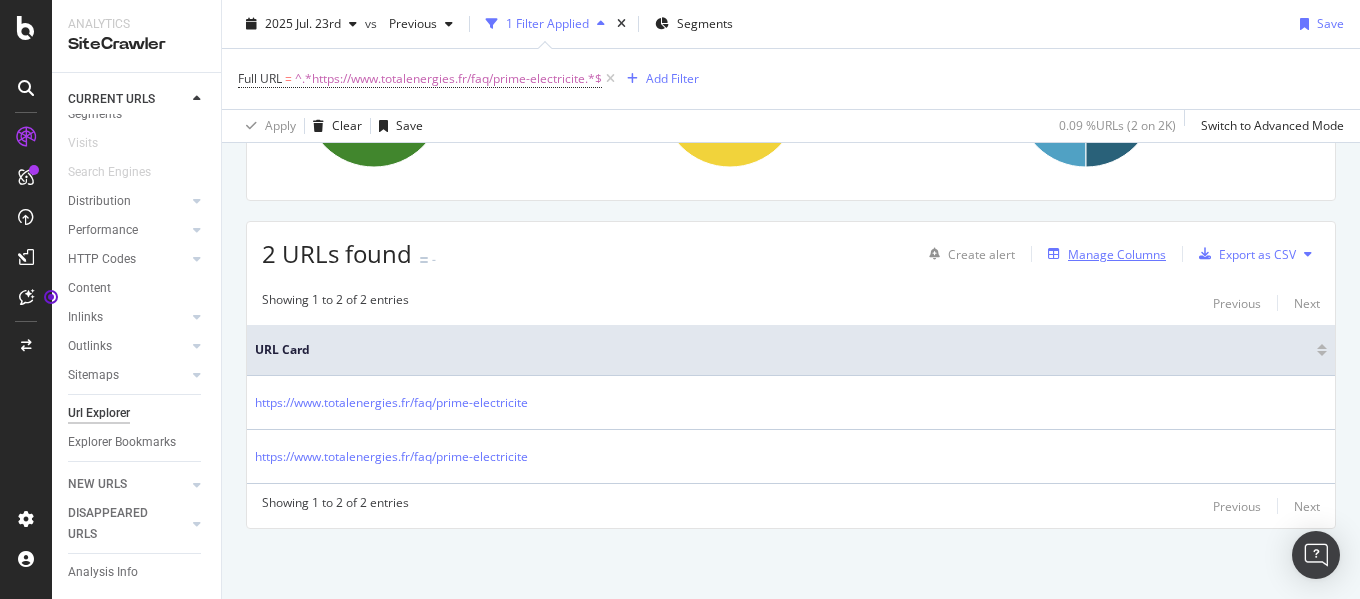 click on "Manage Columns" at bounding box center [1117, 254] 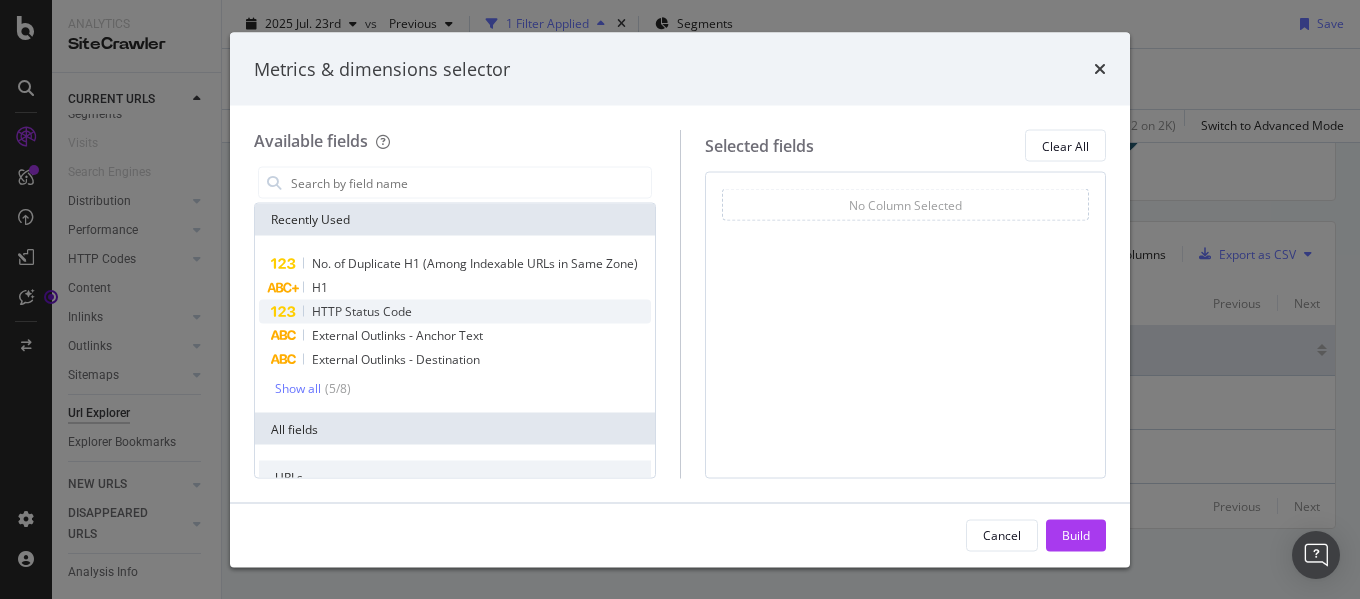 click on "HTTP Status Code" at bounding box center (455, 312) 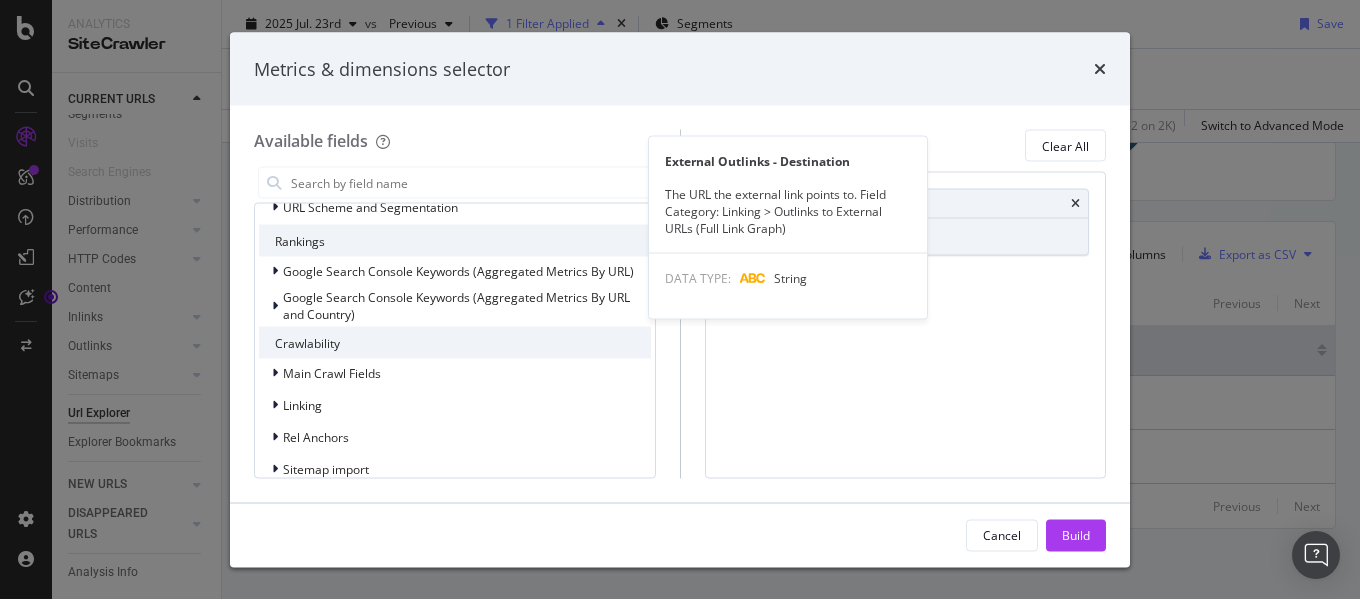 scroll, scrollTop: 0, scrollLeft: 0, axis: both 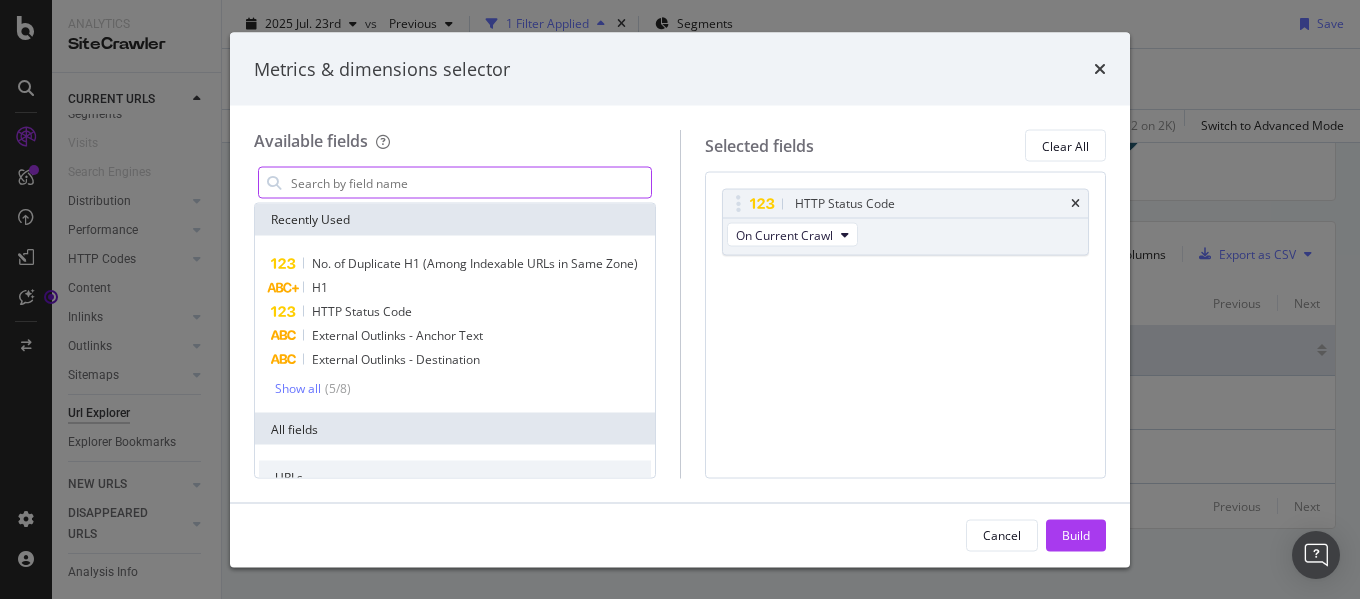 click at bounding box center [470, 183] 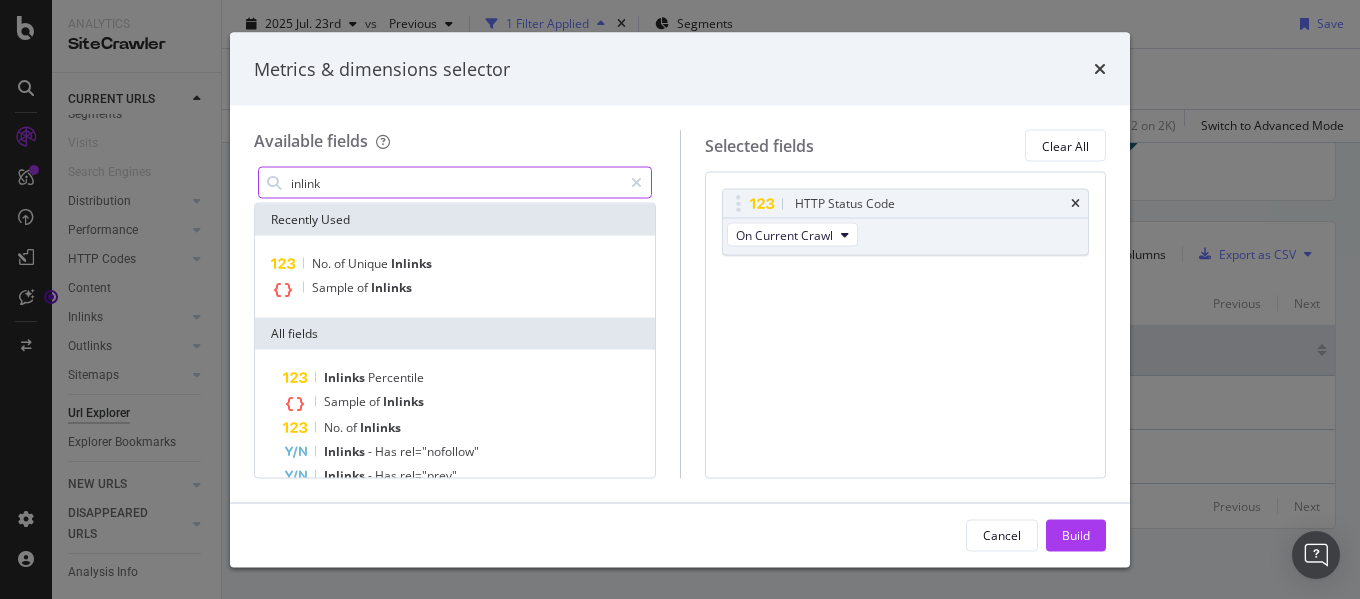 type on "inlink" 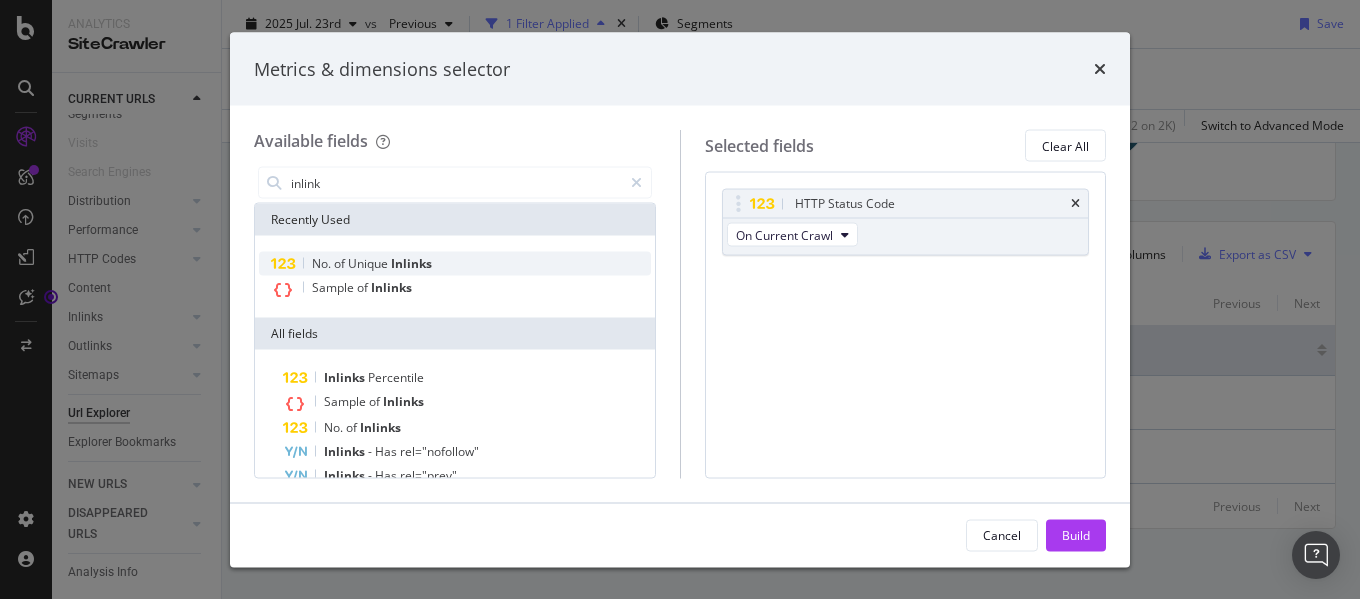 click on "Inlinks" at bounding box center (411, 263) 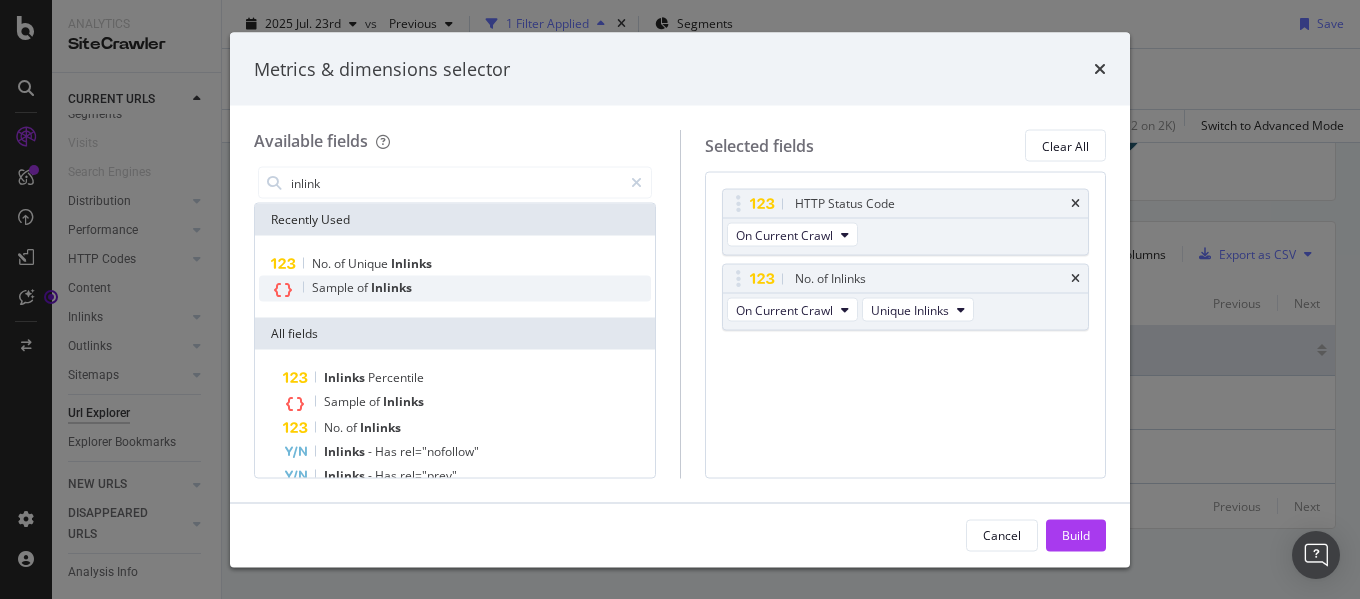 click on "Sample   of   Inlinks" at bounding box center [455, 289] 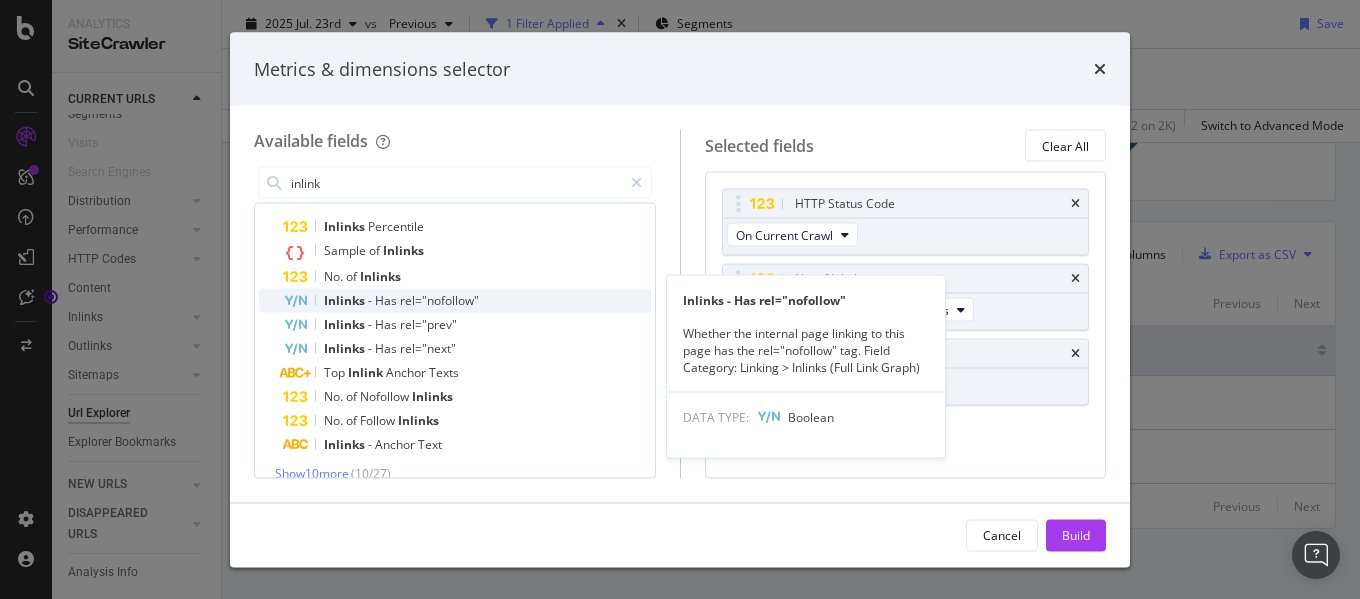 scroll, scrollTop: 171, scrollLeft: 0, axis: vertical 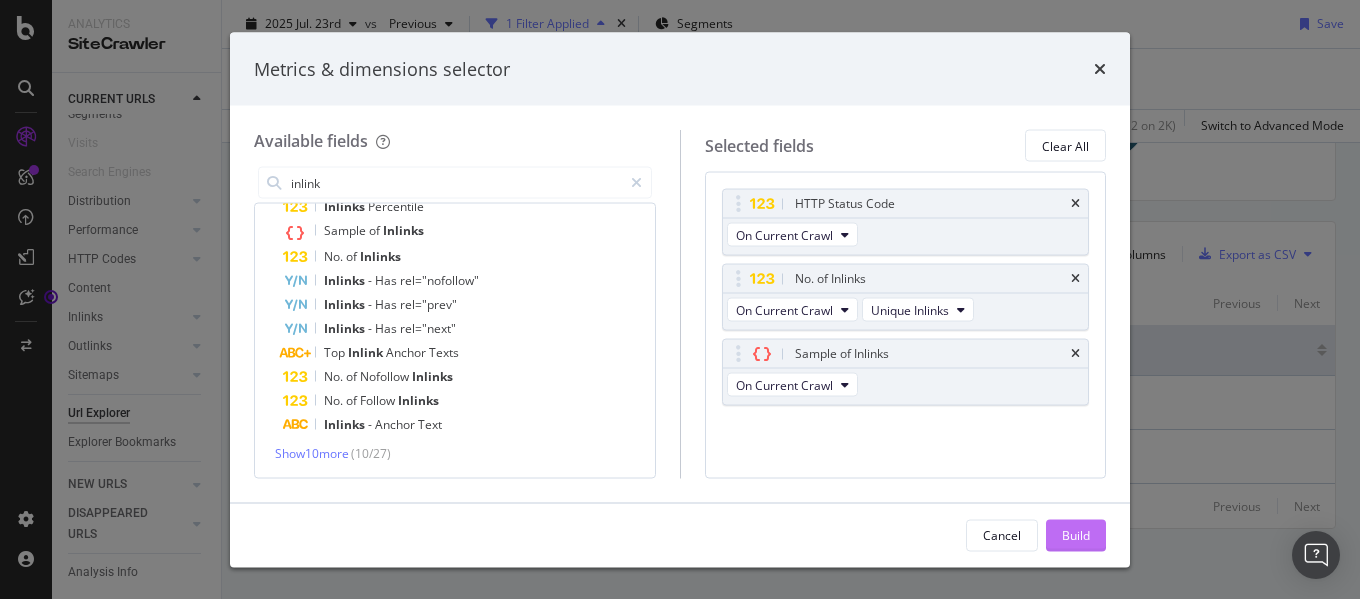 click on "Build" at bounding box center (1076, 534) 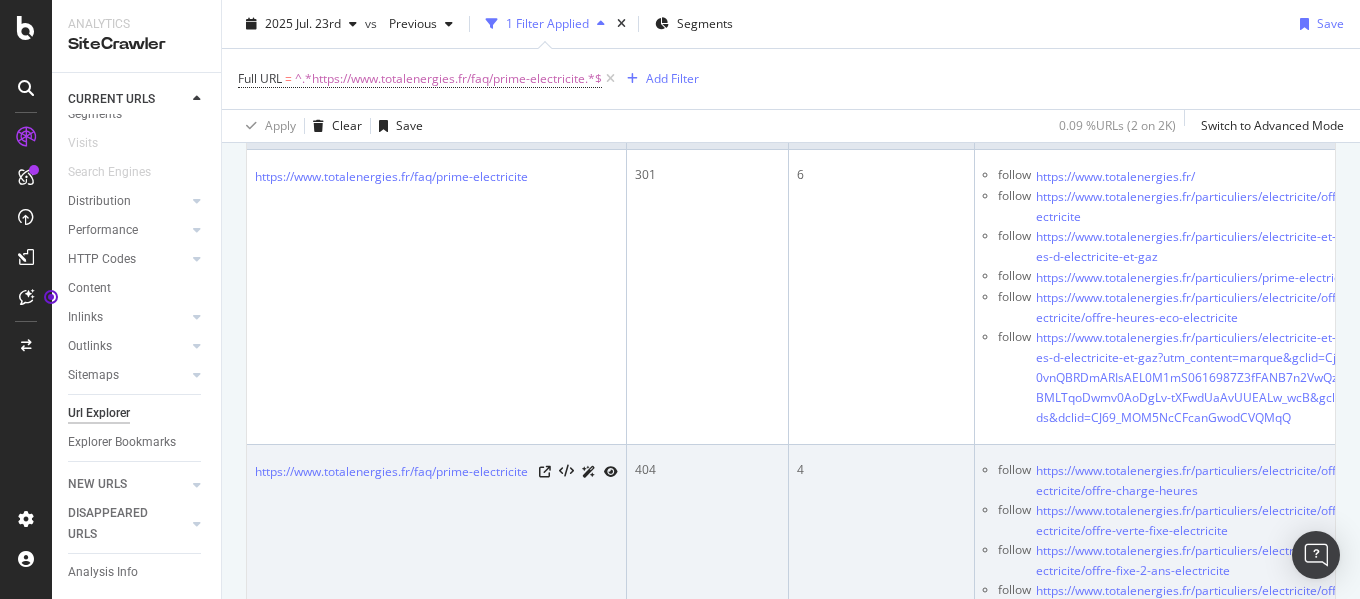 scroll, scrollTop: 476, scrollLeft: 0, axis: vertical 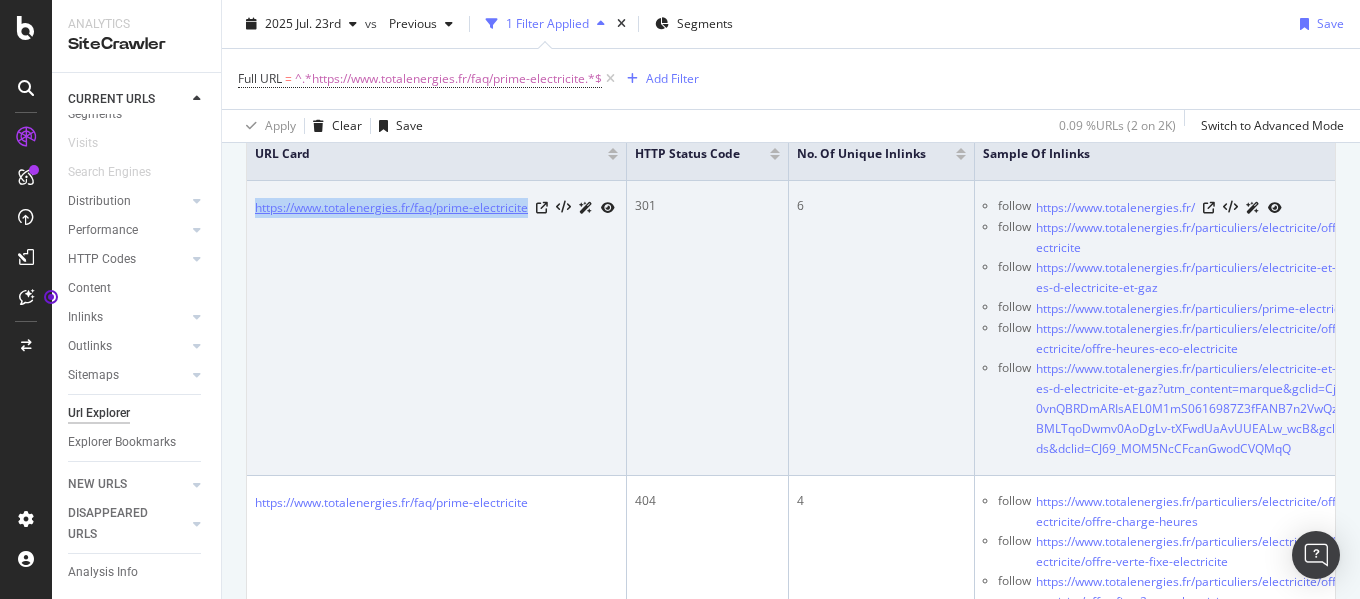 drag, startPoint x: 251, startPoint y: 207, endPoint x: 529, endPoint y: 212, distance: 278.04495 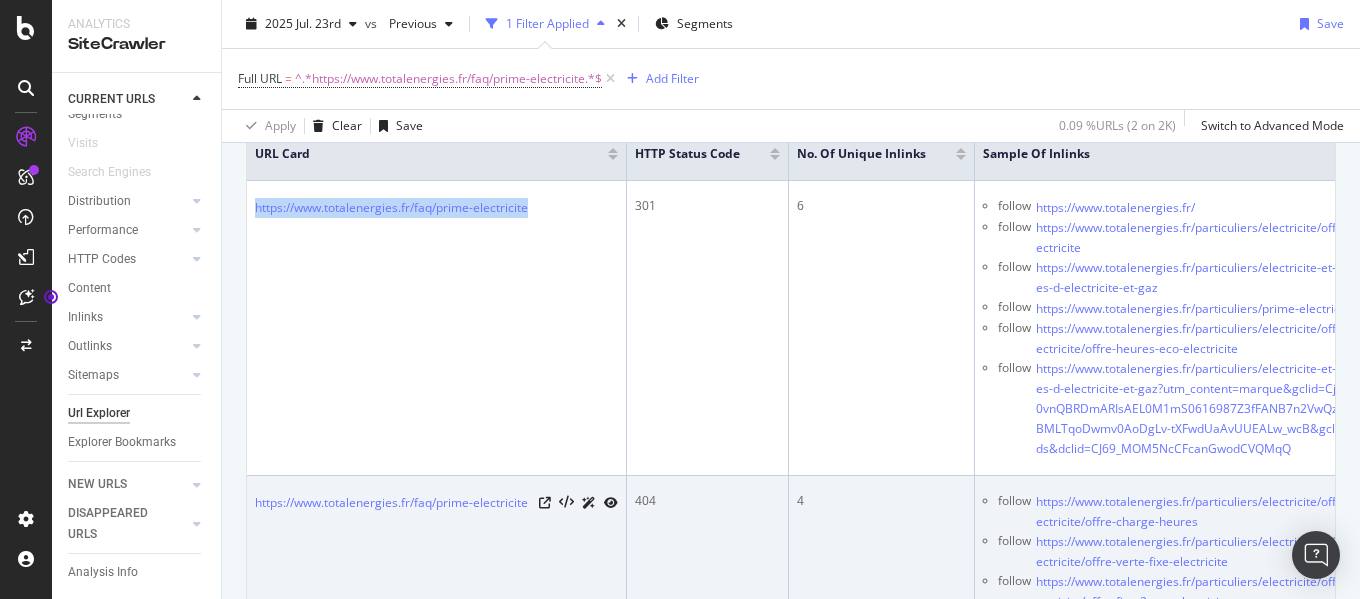 copy on "https://www.totalenergies.fr/faq/prime-electricite" 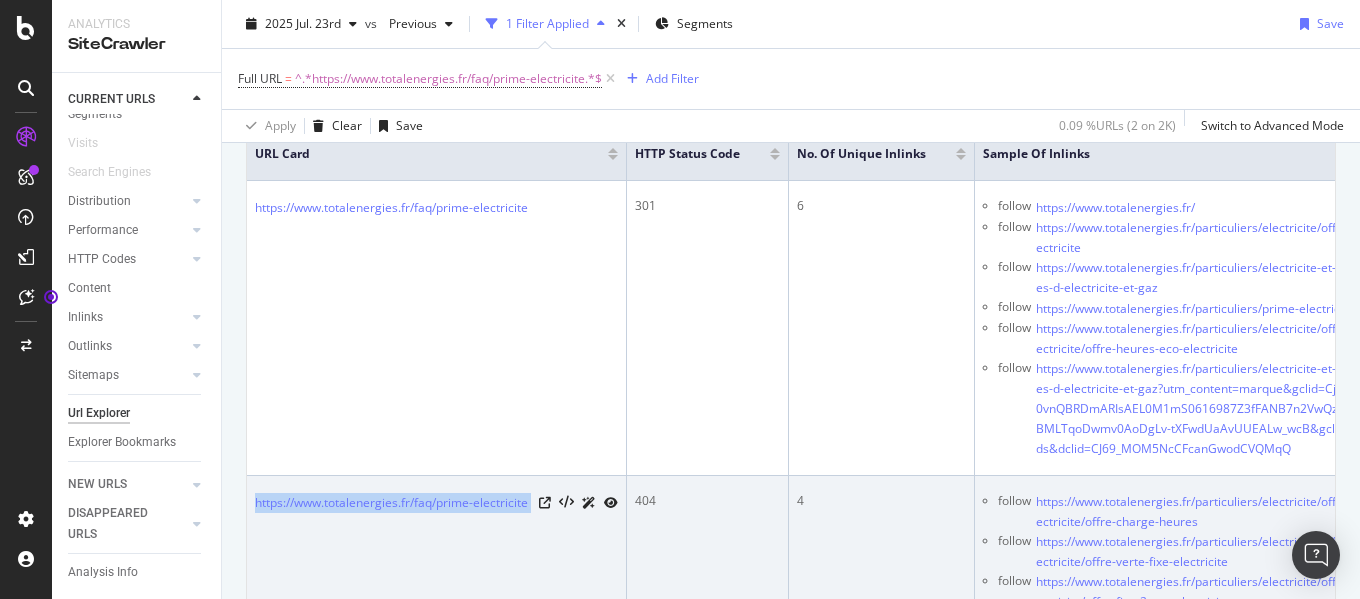 drag, startPoint x: 537, startPoint y: 502, endPoint x: 254, endPoint y: 504, distance: 283.00708 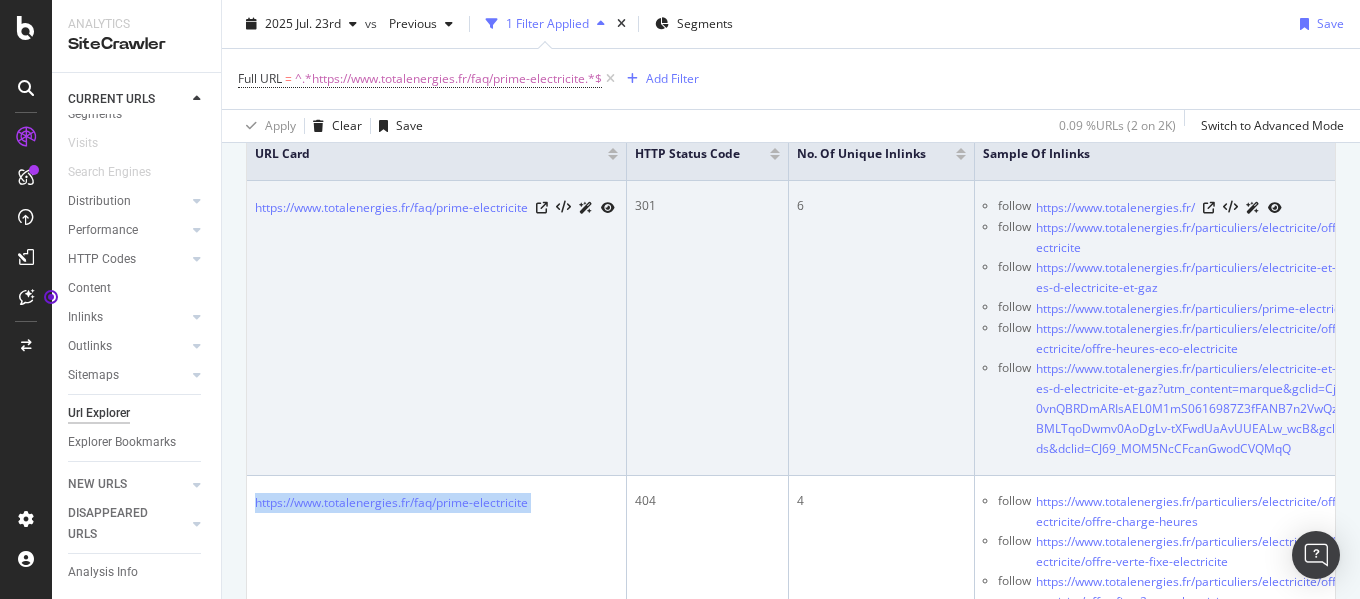 scroll, scrollTop: 0, scrollLeft: 155, axis: horizontal 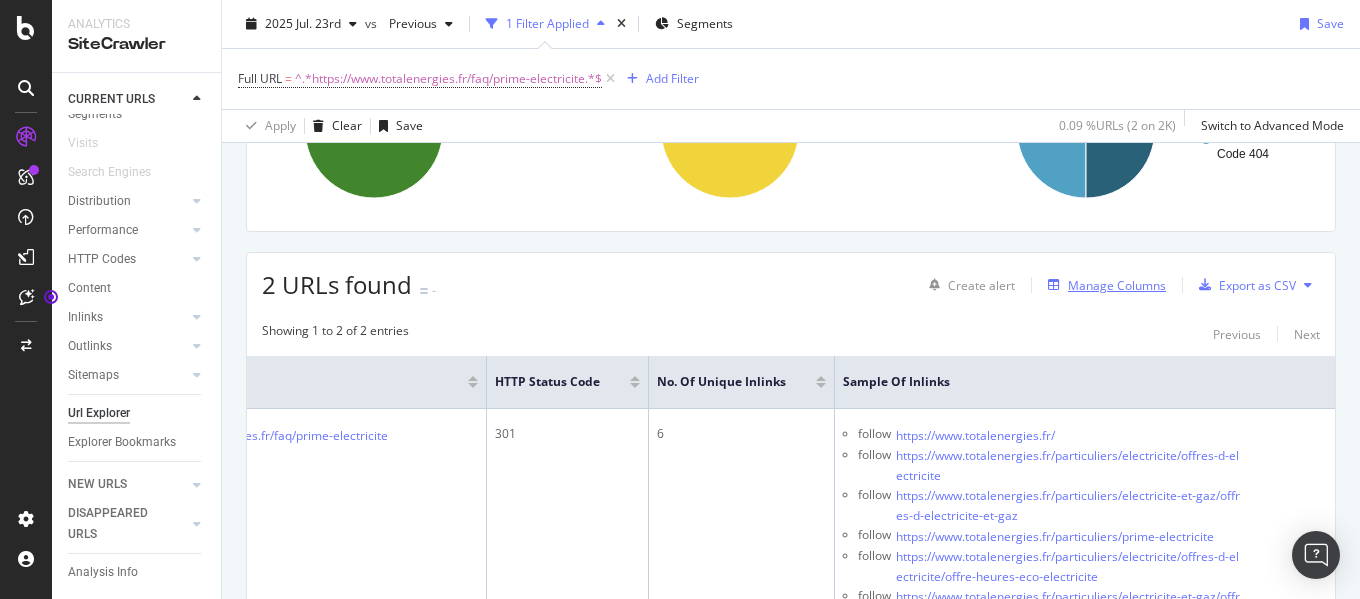 click on "Manage Columns" at bounding box center (1117, 285) 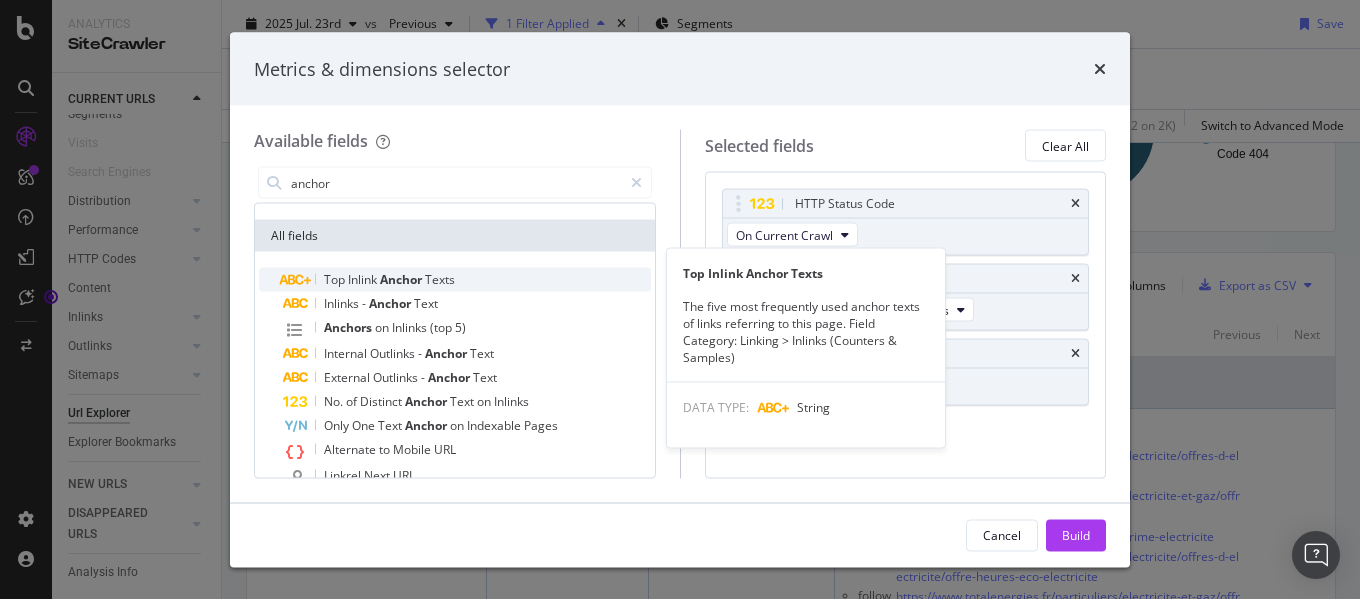 scroll, scrollTop: 100, scrollLeft: 0, axis: vertical 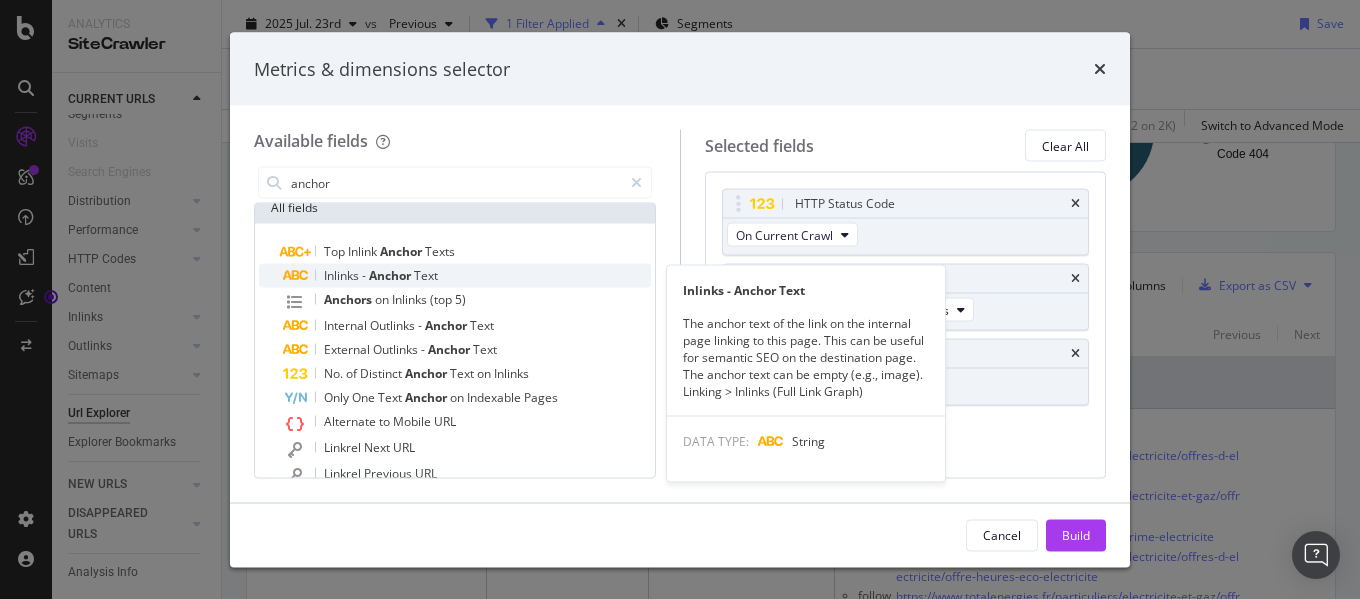 type on "anchor" 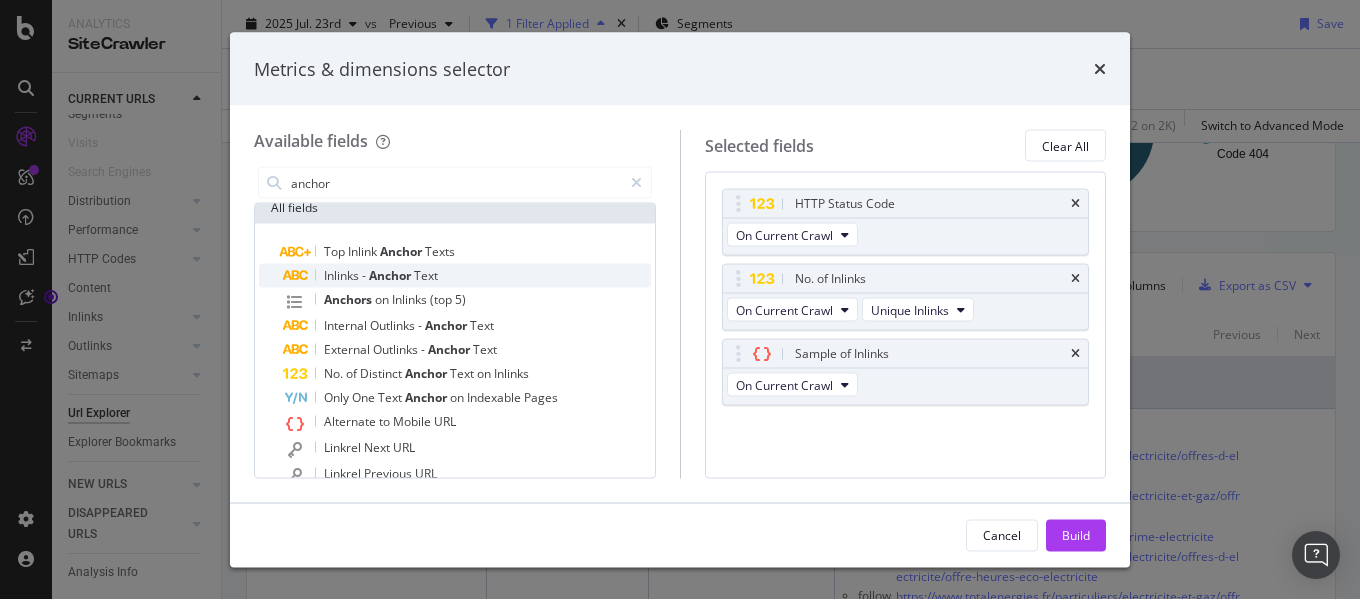 click on "Inlinks   -   Anchor   Text" at bounding box center (467, 276) 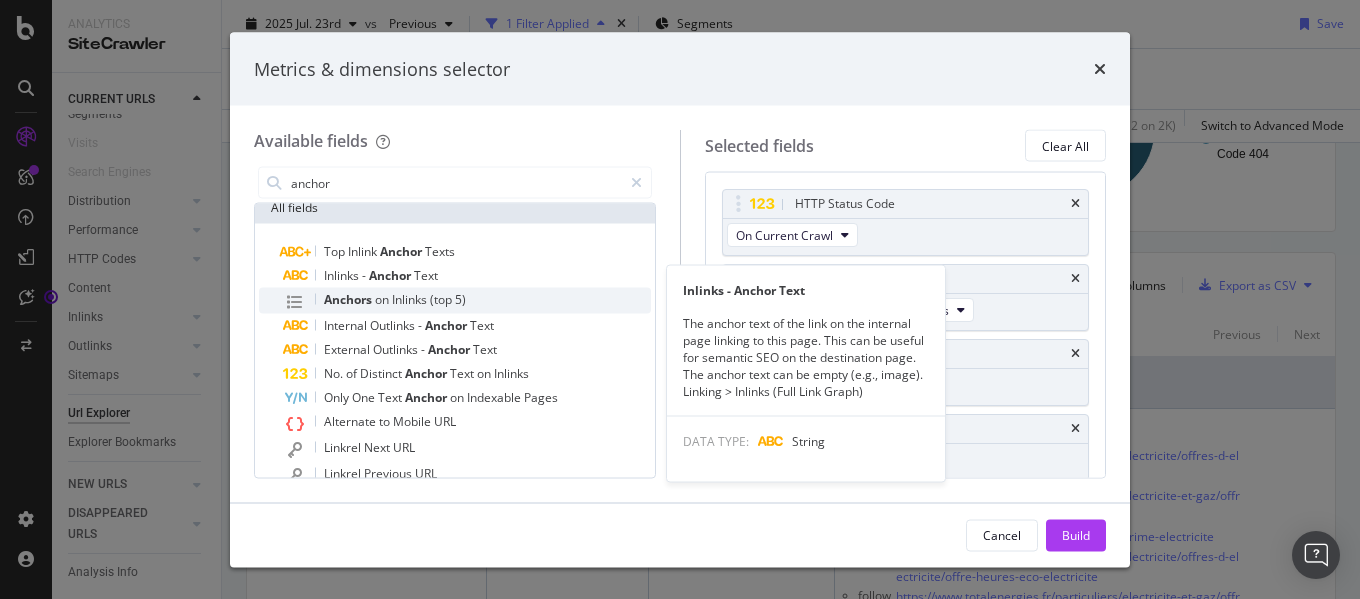 scroll, scrollTop: 4, scrollLeft: 0, axis: vertical 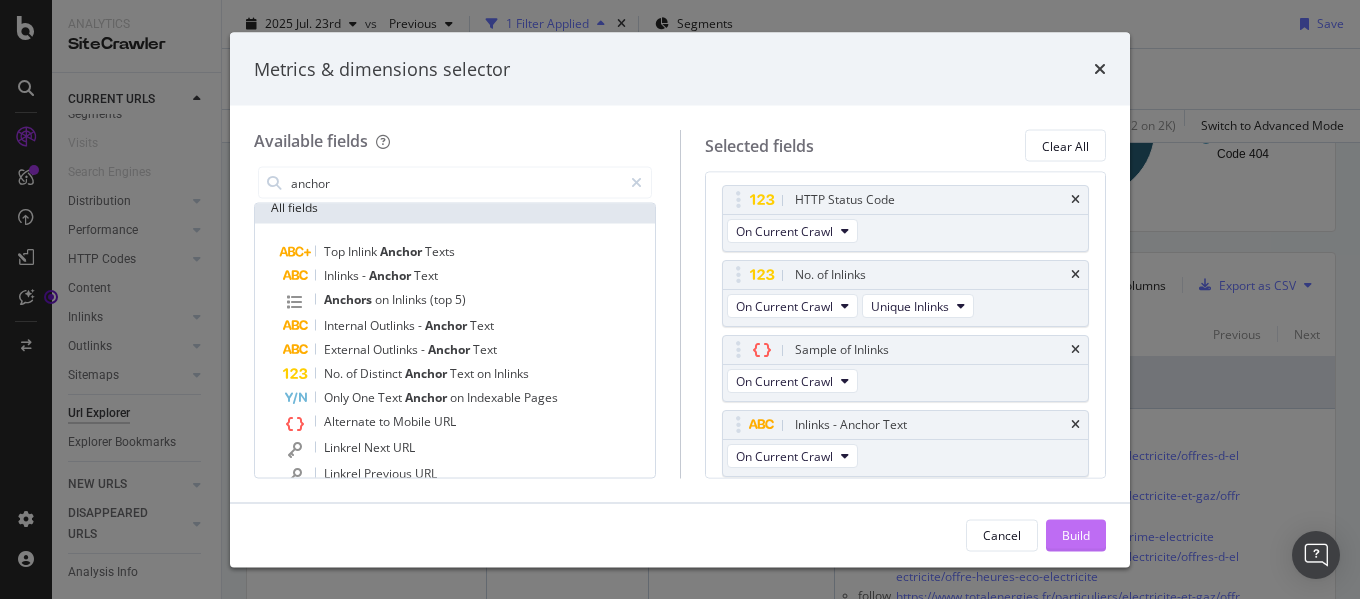 click on "Build" at bounding box center (1076, 534) 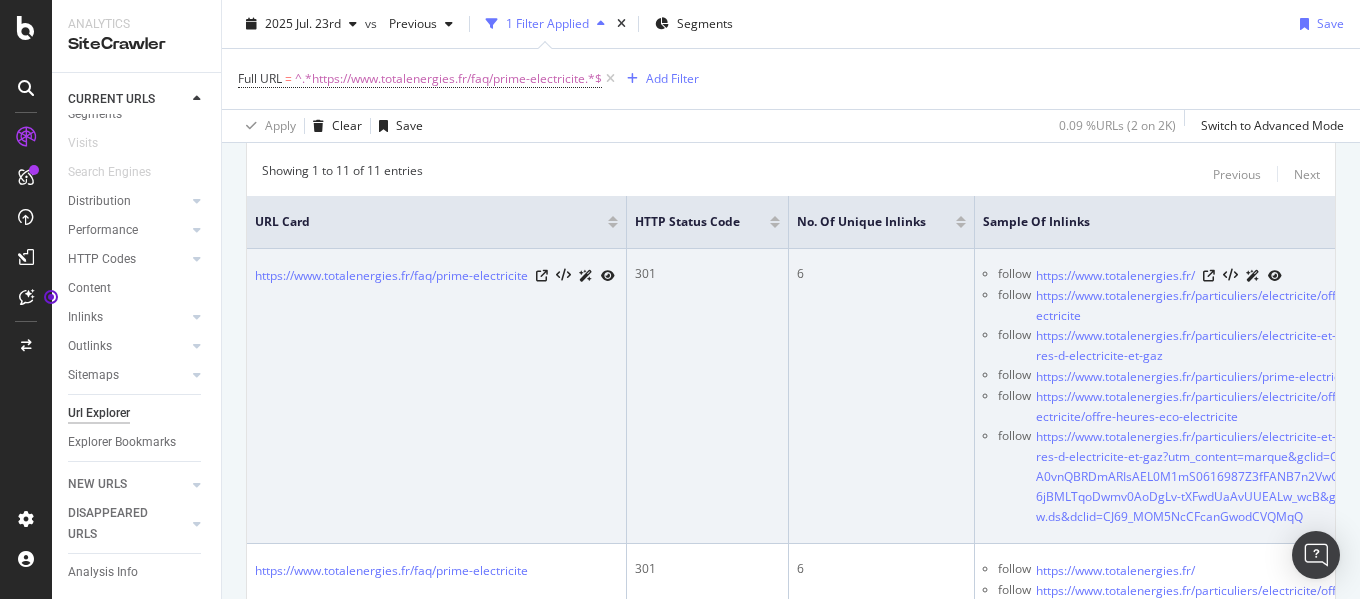 scroll, scrollTop: 396, scrollLeft: 0, axis: vertical 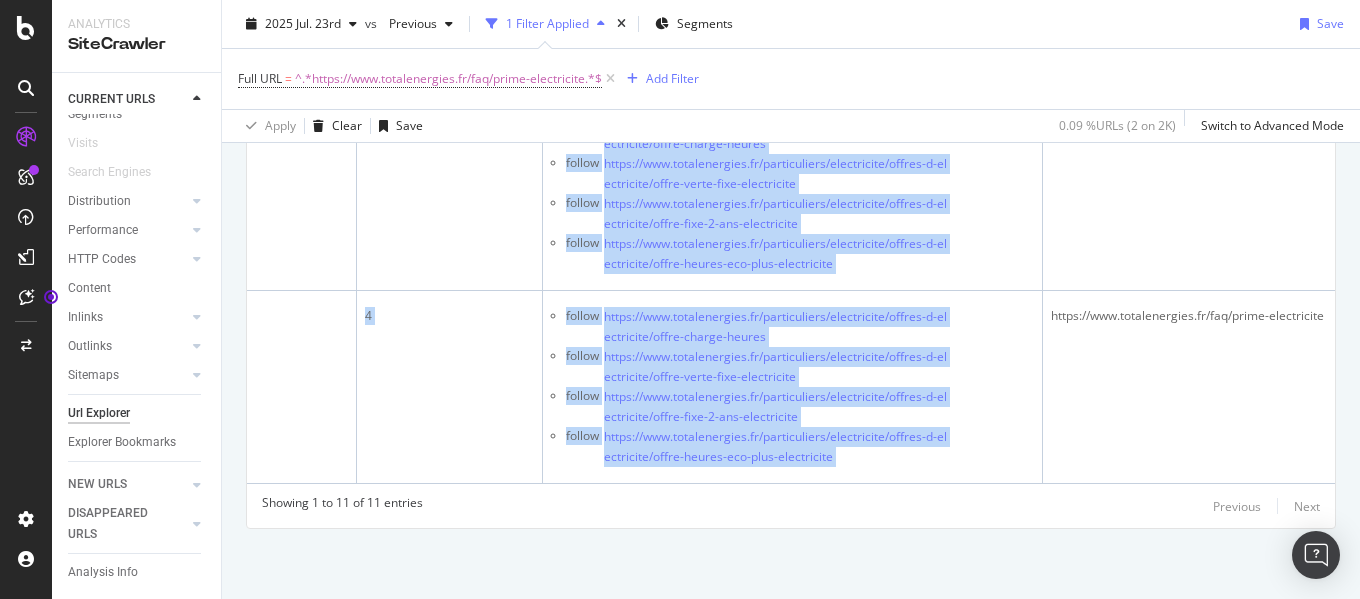 drag, startPoint x: 1033, startPoint y: 300, endPoint x: 1326, endPoint y: 298, distance: 293.00684 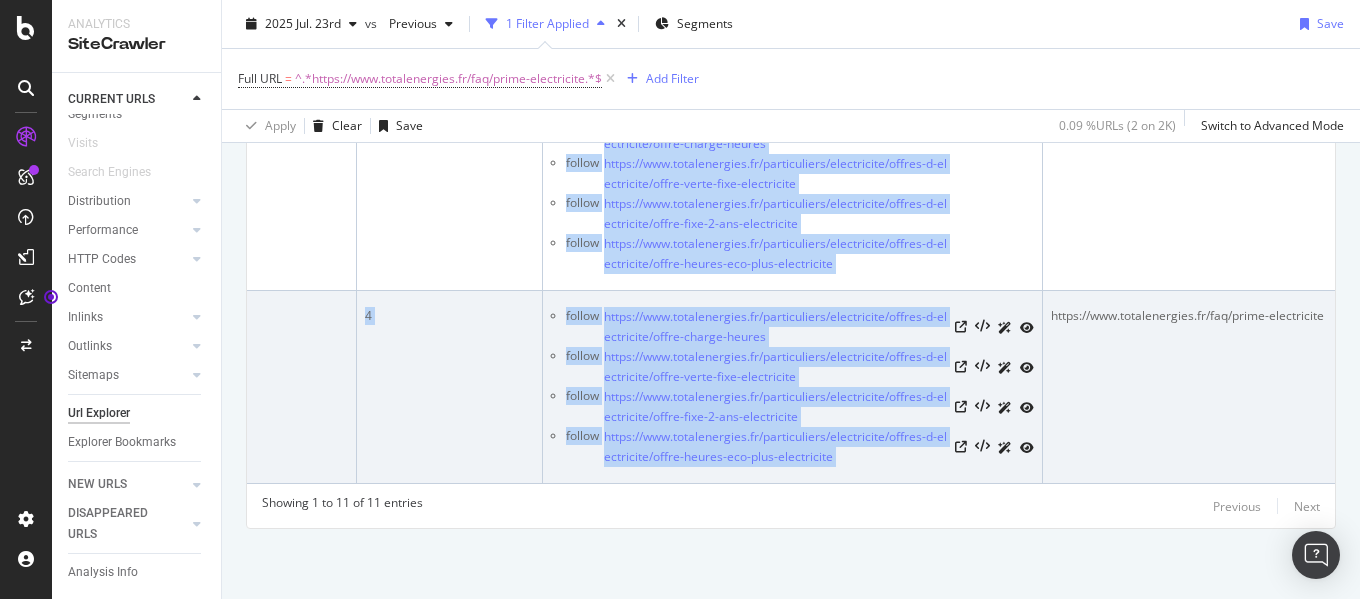 copy on "LOR Ipsu DOLO Sitame Cons Ad. el Seddoe Tempori Utlabo et Dolorem Aliquae - Admini Veni quisn://exe.ullamcolabori.ni/ali/exeac-consequatdu 419 5 auteir inrep://vol.velitessecill.fu/ nullap excep://sin.occaecatcupid.no/proidentsunt/culpaquioff/deseru-m-animidestla perspi undeo://ist.natuserrorvol.ac/doloremquela/totamremape-ea-ips/quaeab-i-inventoreve-qu-arc beatae vitae://dic.explicabonemo.en/ipsamquiavol/asper-autoditfugi conseq magni://dol.eosrationeseq.ne/nequeporroqu/doloremadip/numqua-e-moditempora/incid-magnam-qua-etiamminuss nobise optio://cum.nihilimpeditq.pl/facerepossim/assumendare-te-aut/quibus-o-debitisreru-ne-sae?eve_volupta=repudi&recus=It1EARuM6hiCTENeTURsAPI0D2rE0786791V4mAIOR1a5PeRfEr5D8aSPERioResr2MiNiMn-eXErcItAtIONEMu_coR&suscip=la.al&commo=CO55_QUI9MaXImemOlliTIAMoL harum://qui.rerumfacilise.di/nam/liber-temporecums ​ nobis://eli.optiocumqueni.im/min/quodm-placeatface 758 5 possim omnis://lor.ipsumdolorsit.am/ consec adipi://eli.seddoeiusmodt.in/utlaboreetdo/magnaaliqua/enimad-m-veniam..." 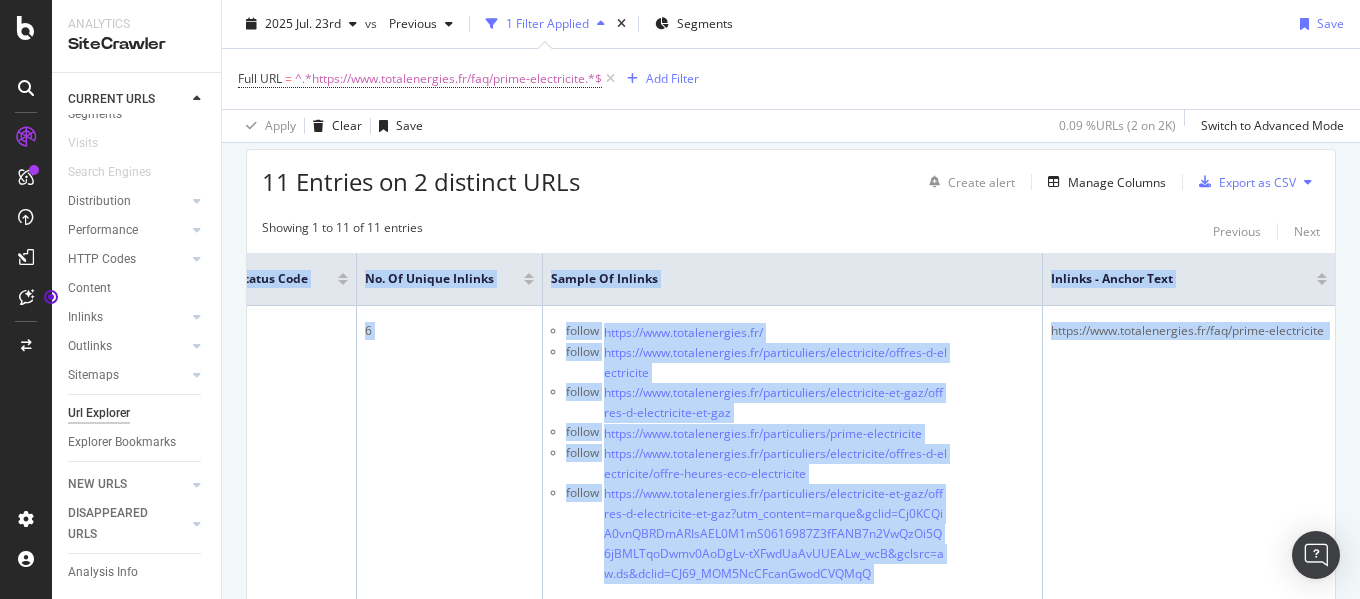 scroll, scrollTop: 425, scrollLeft: 0, axis: vertical 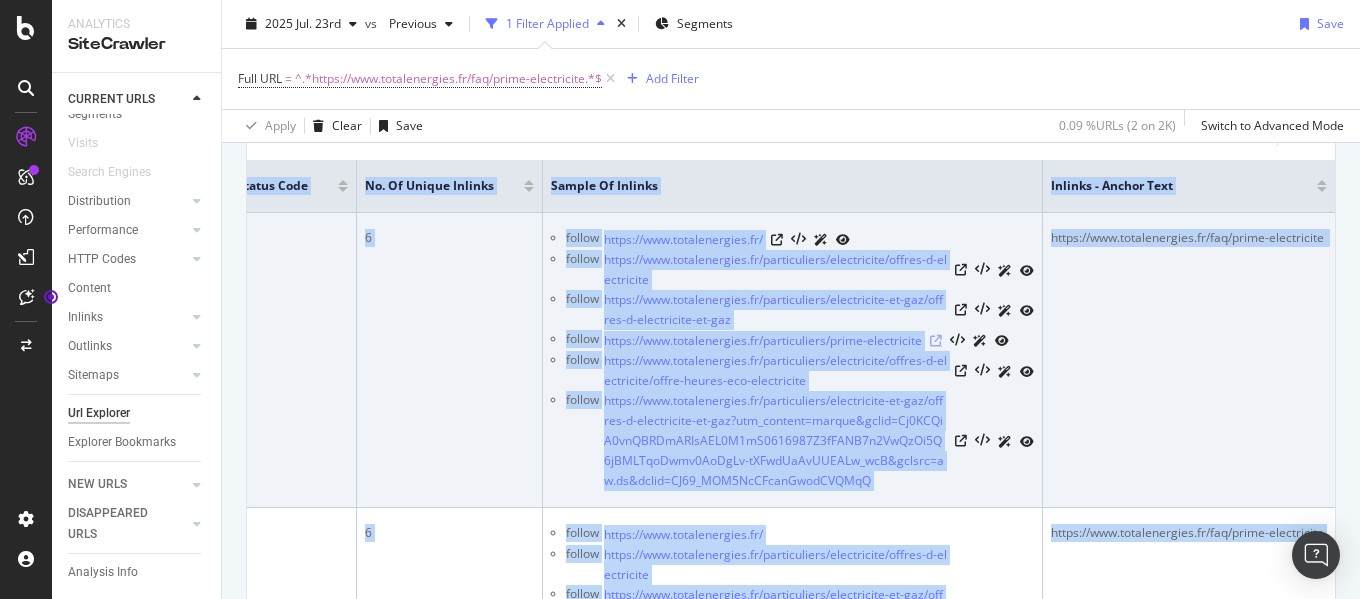 click at bounding box center [936, 341] 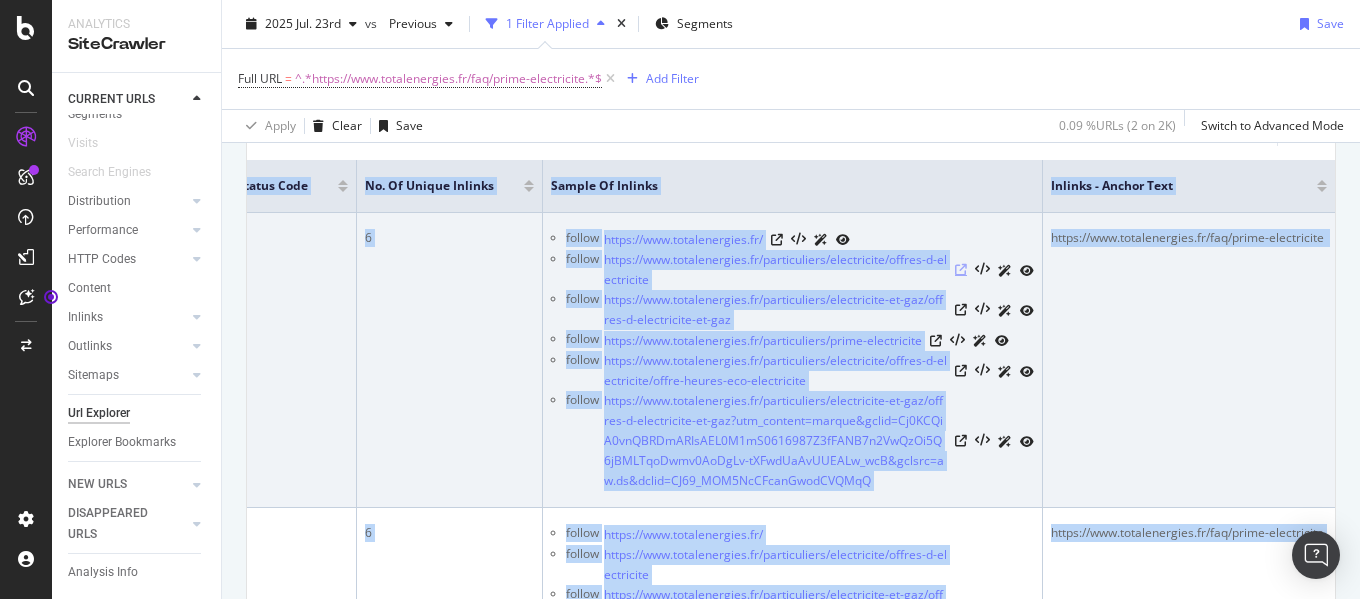 click at bounding box center (961, 270) 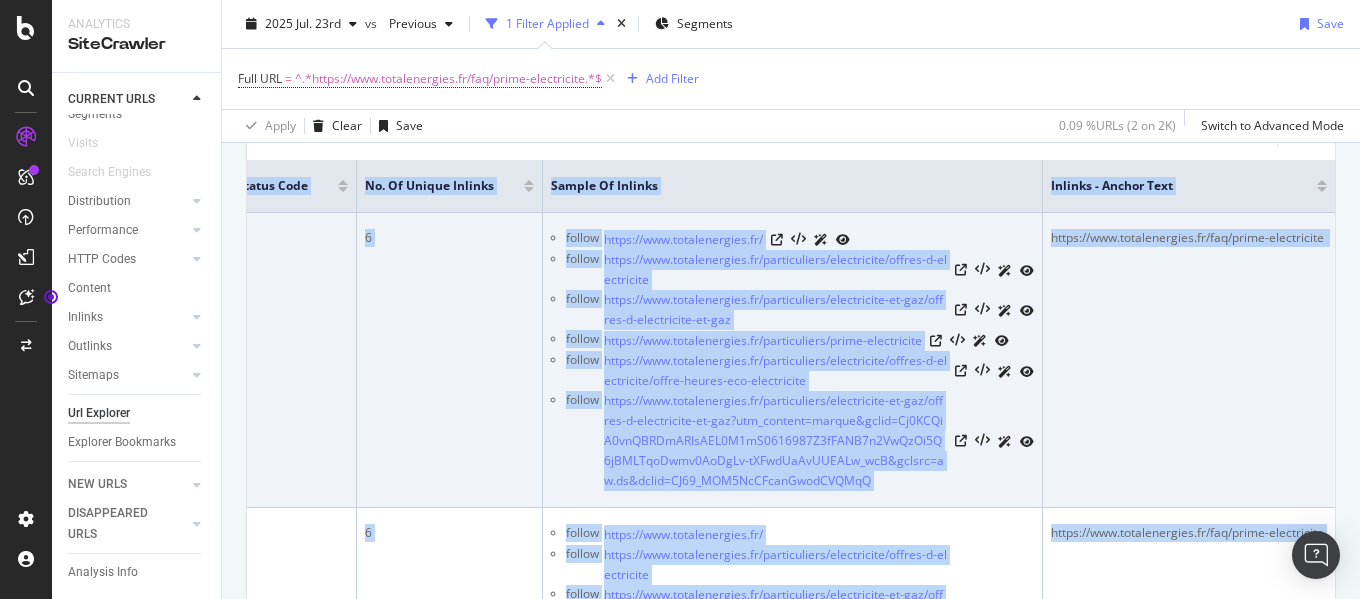 scroll, scrollTop: 0, scrollLeft: 0, axis: both 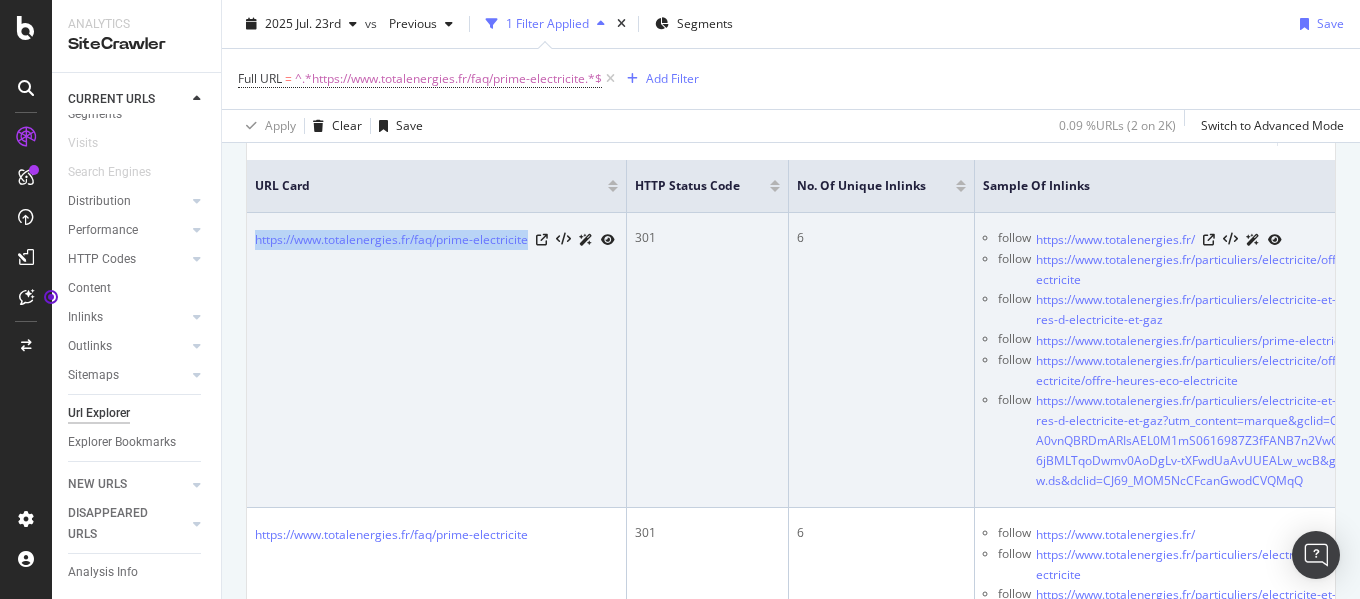drag, startPoint x: 533, startPoint y: 241, endPoint x: 253, endPoint y: 235, distance: 280.06427 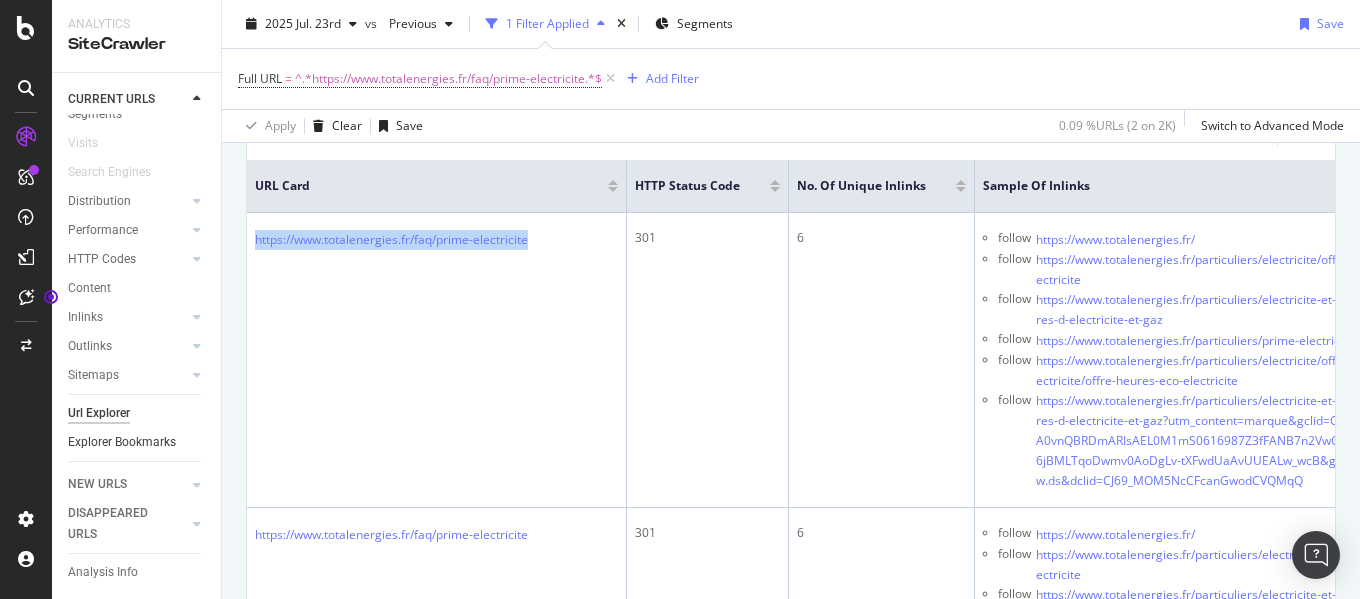 copy on "https://www.totalenergies.fr/faq/prime-electricite" 